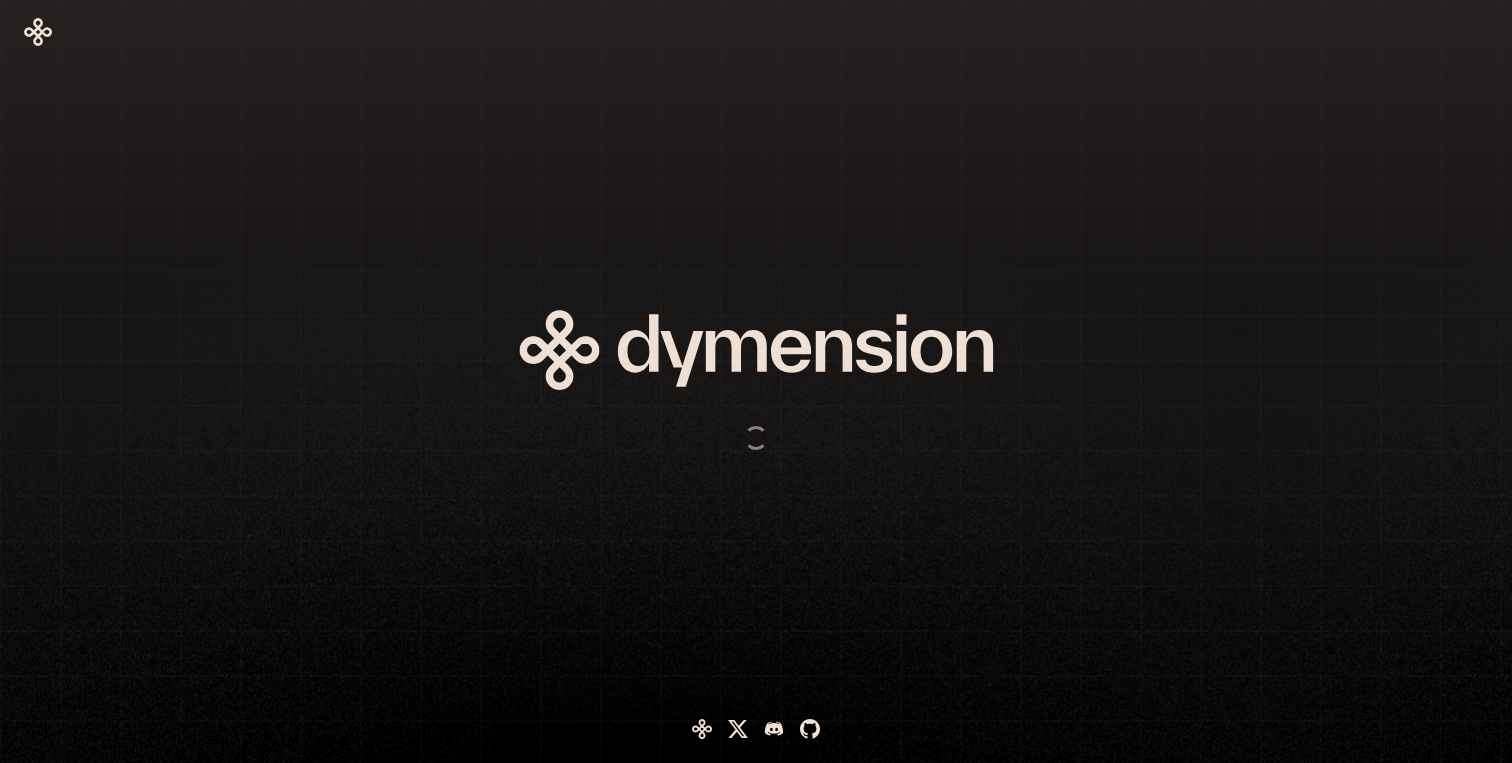 scroll, scrollTop: 0, scrollLeft: 0, axis: both 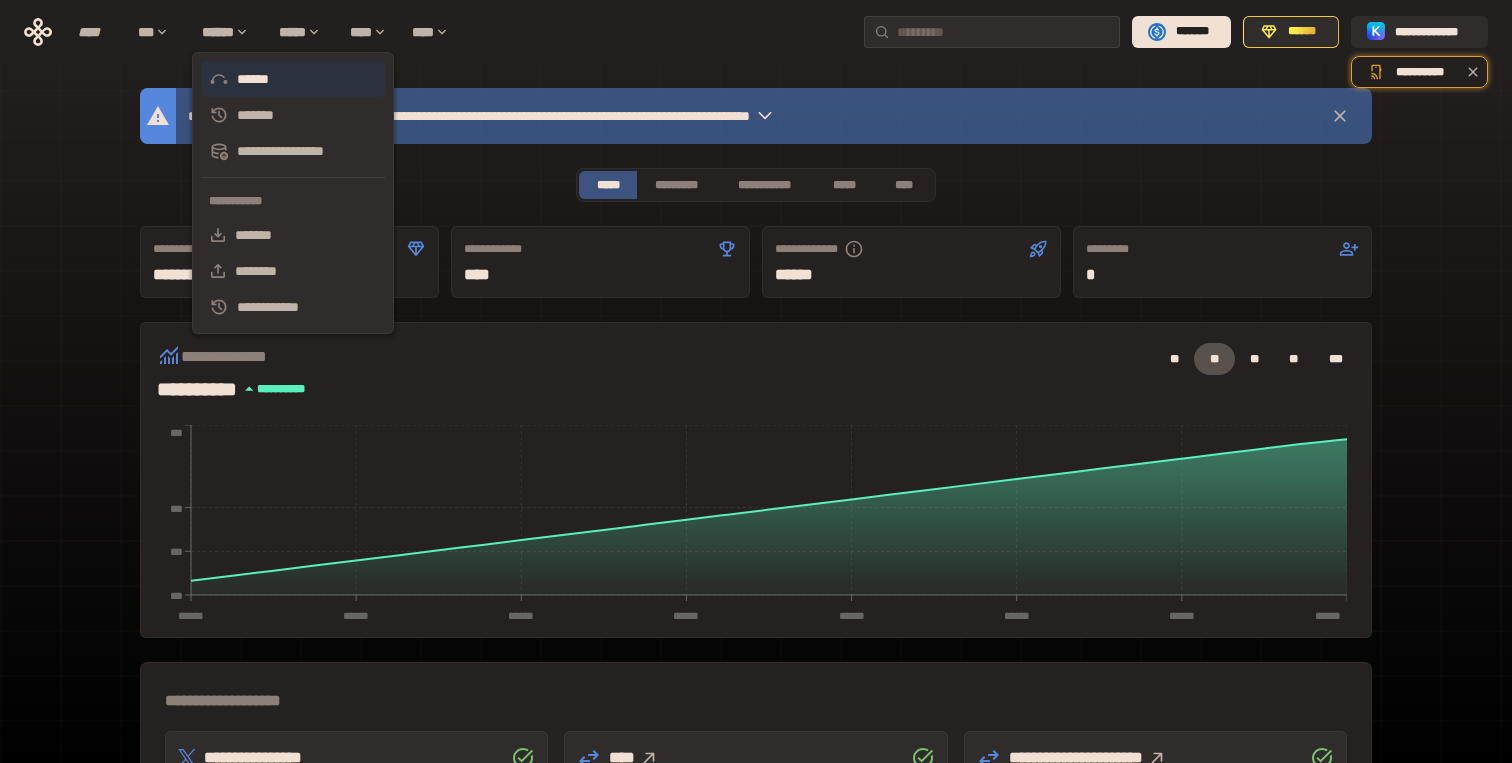 click on "******" at bounding box center (293, 79) 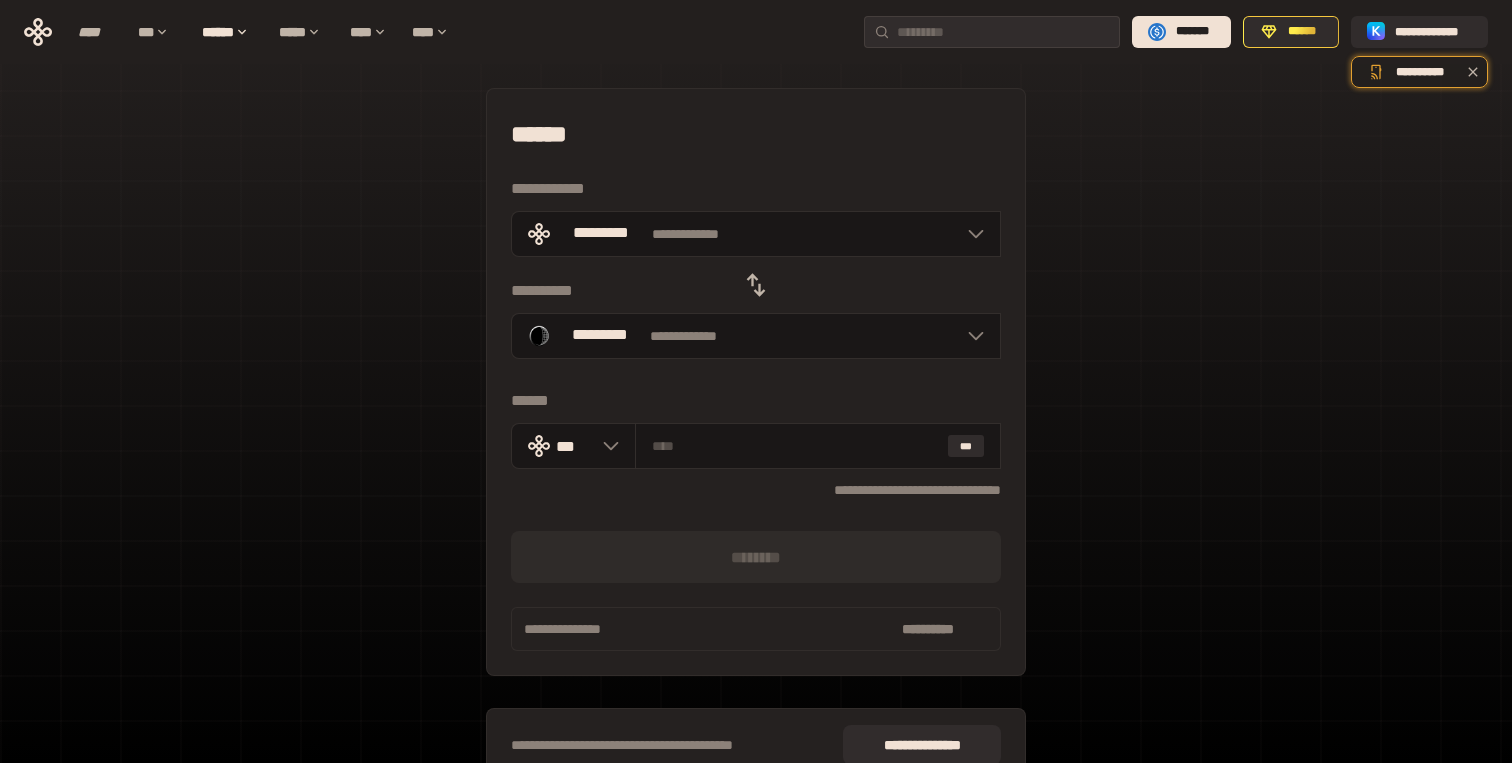 click 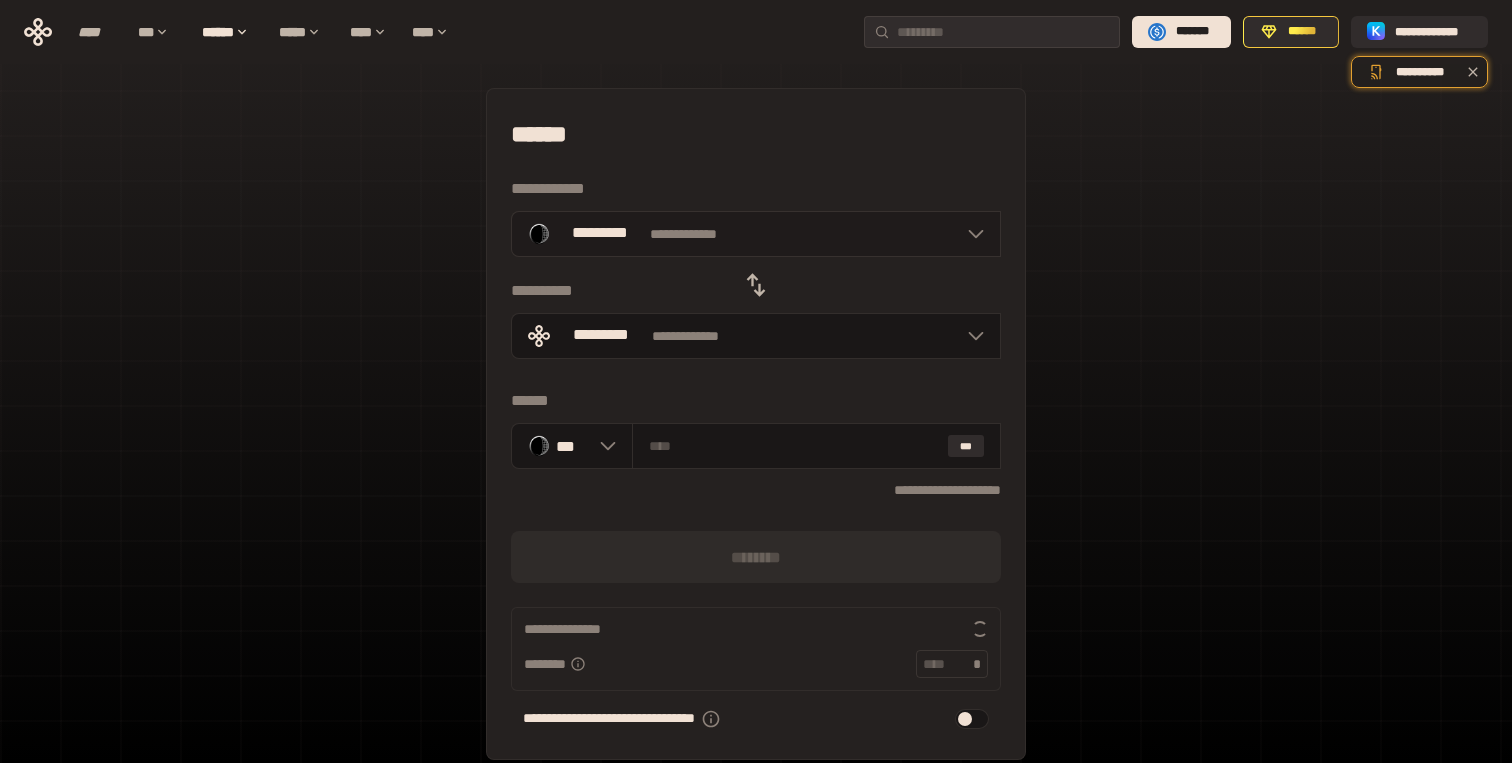 click on "**********" at bounding box center (756, 234) 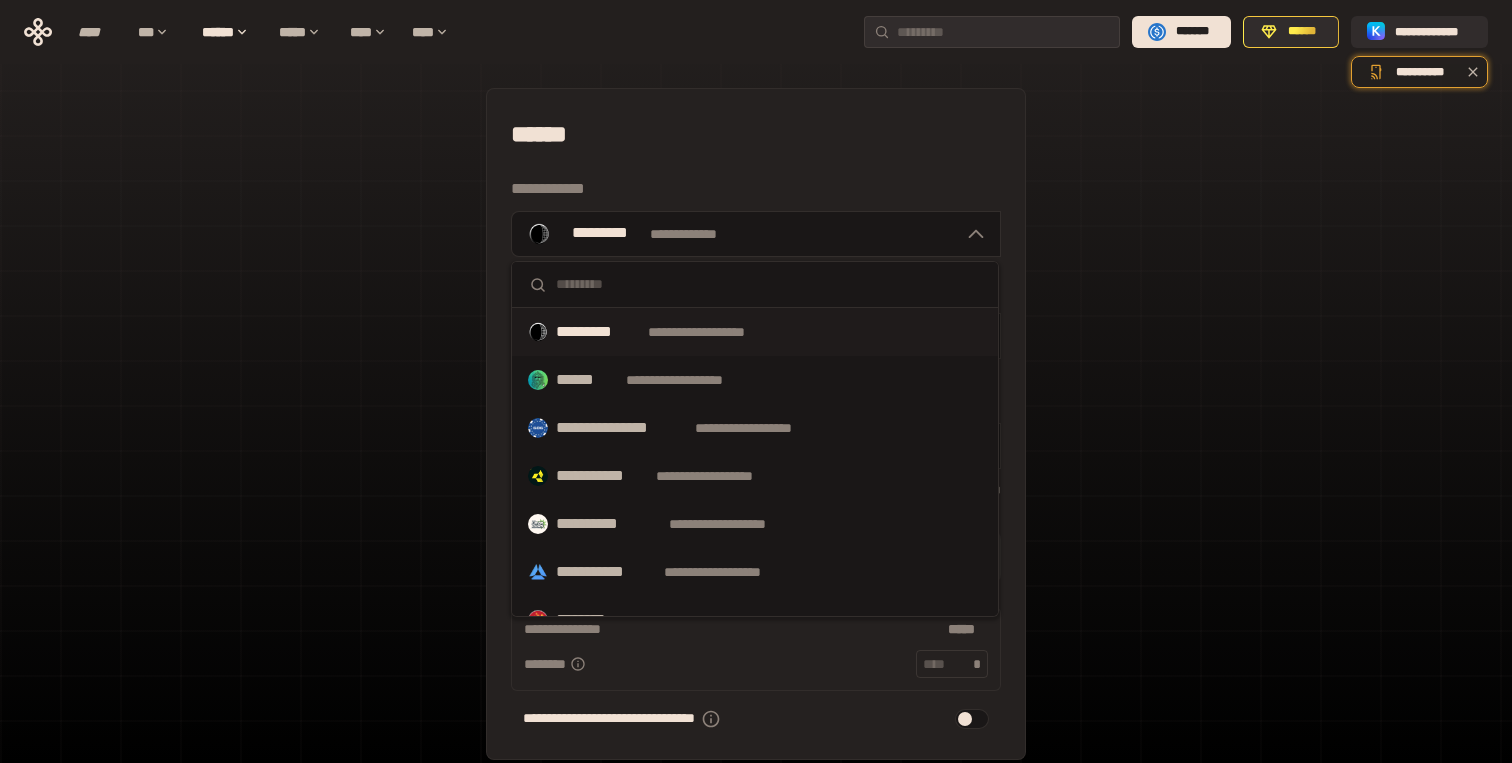 click at bounding box center (769, 284) 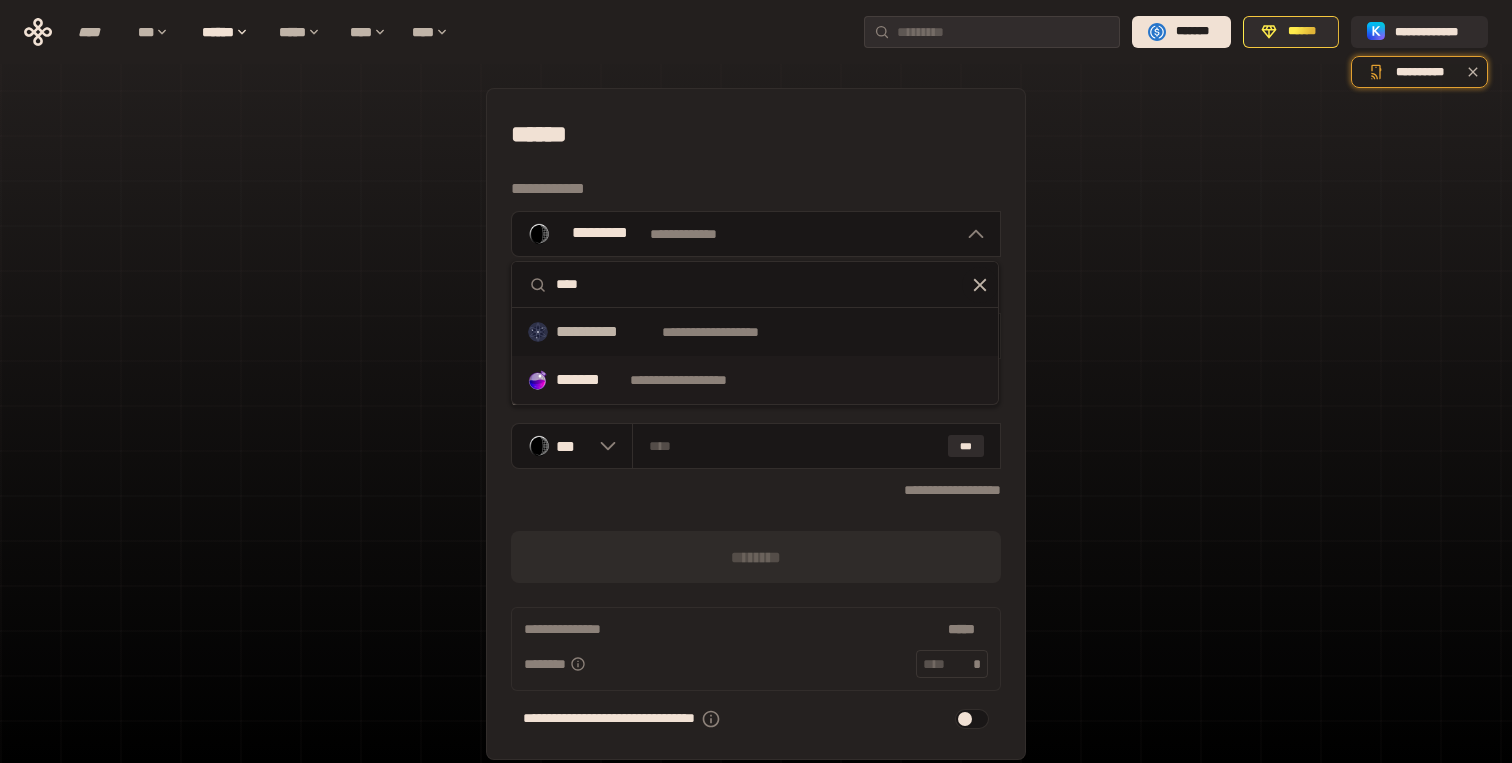 type on "****" 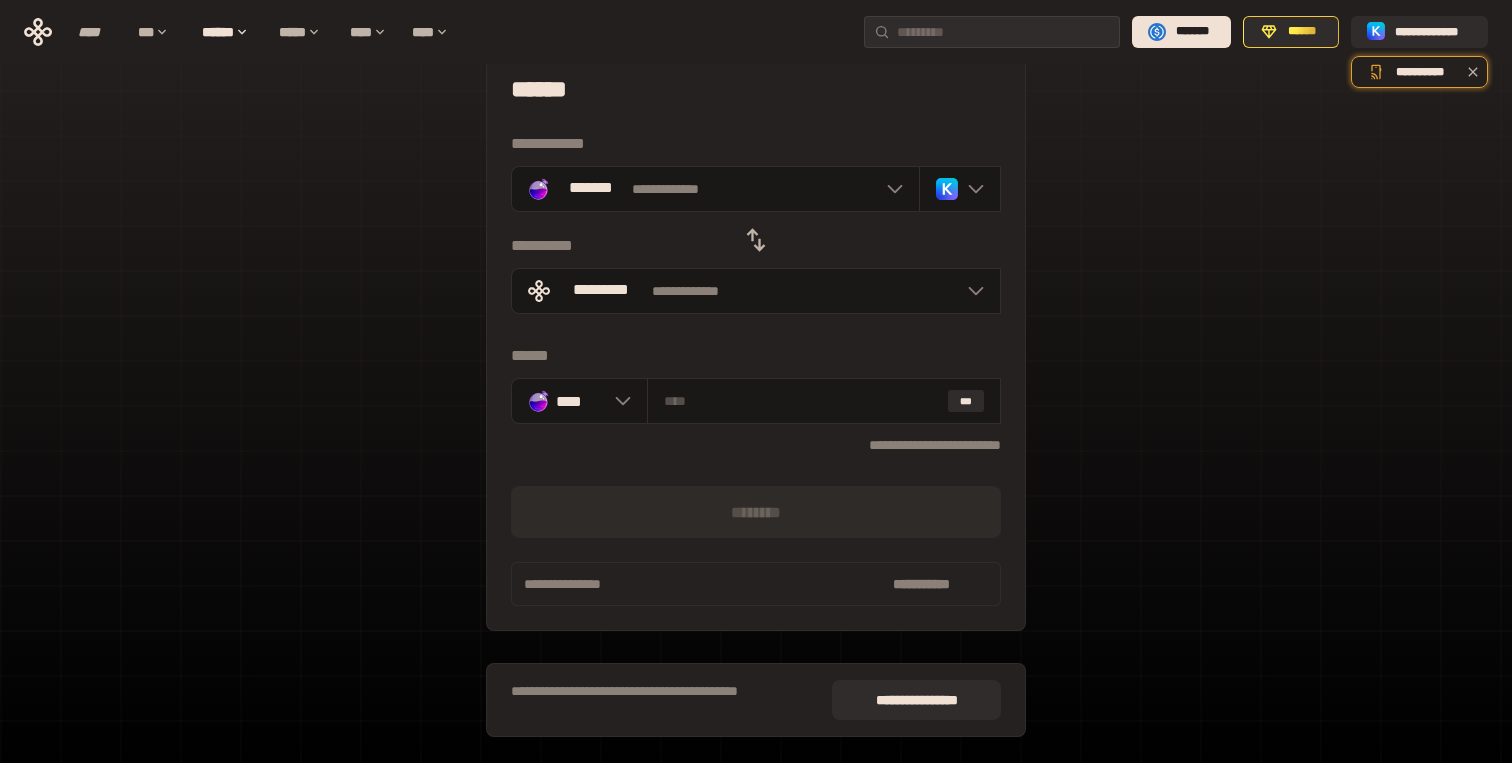 scroll, scrollTop: 35, scrollLeft: 0, axis: vertical 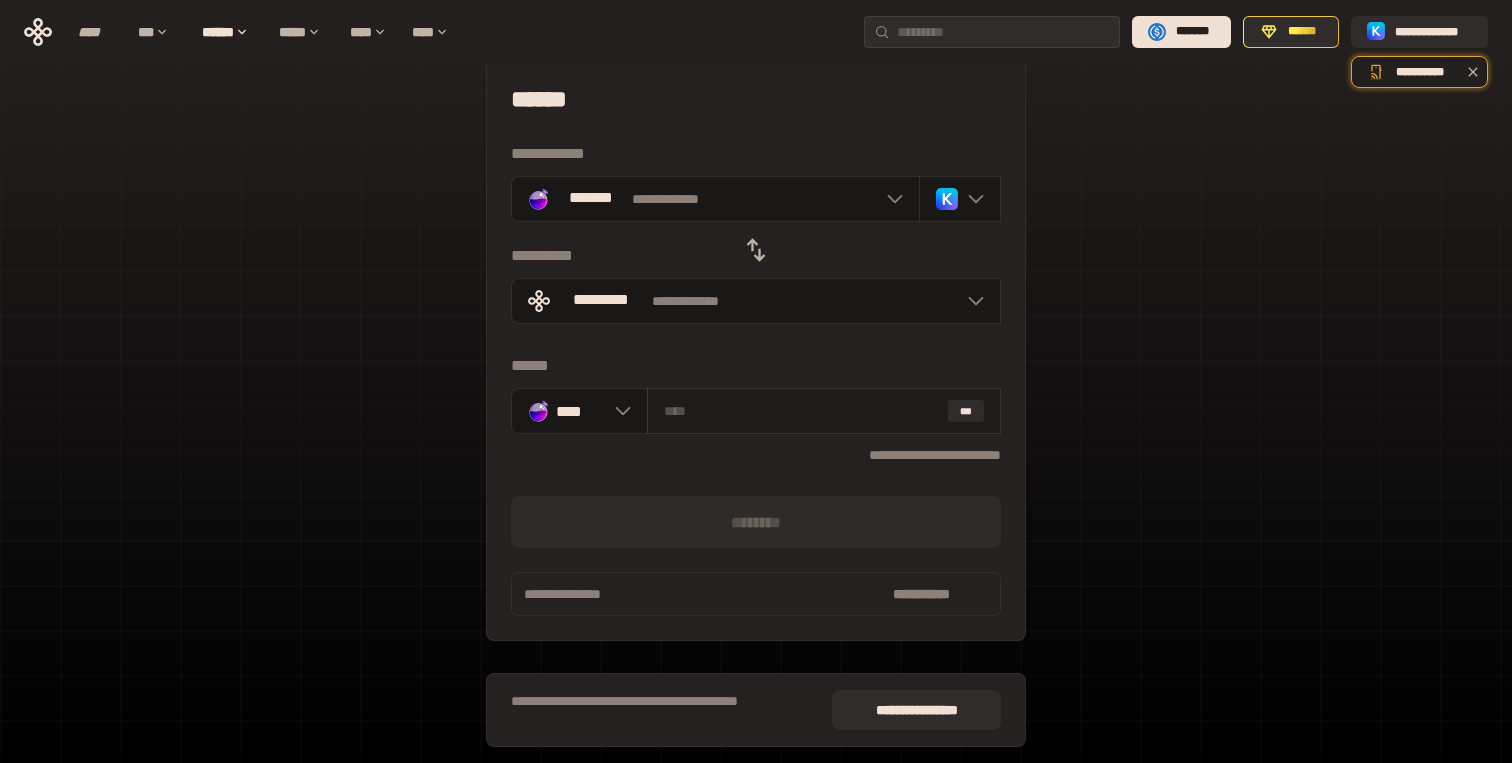 click on "***" at bounding box center (824, 411) 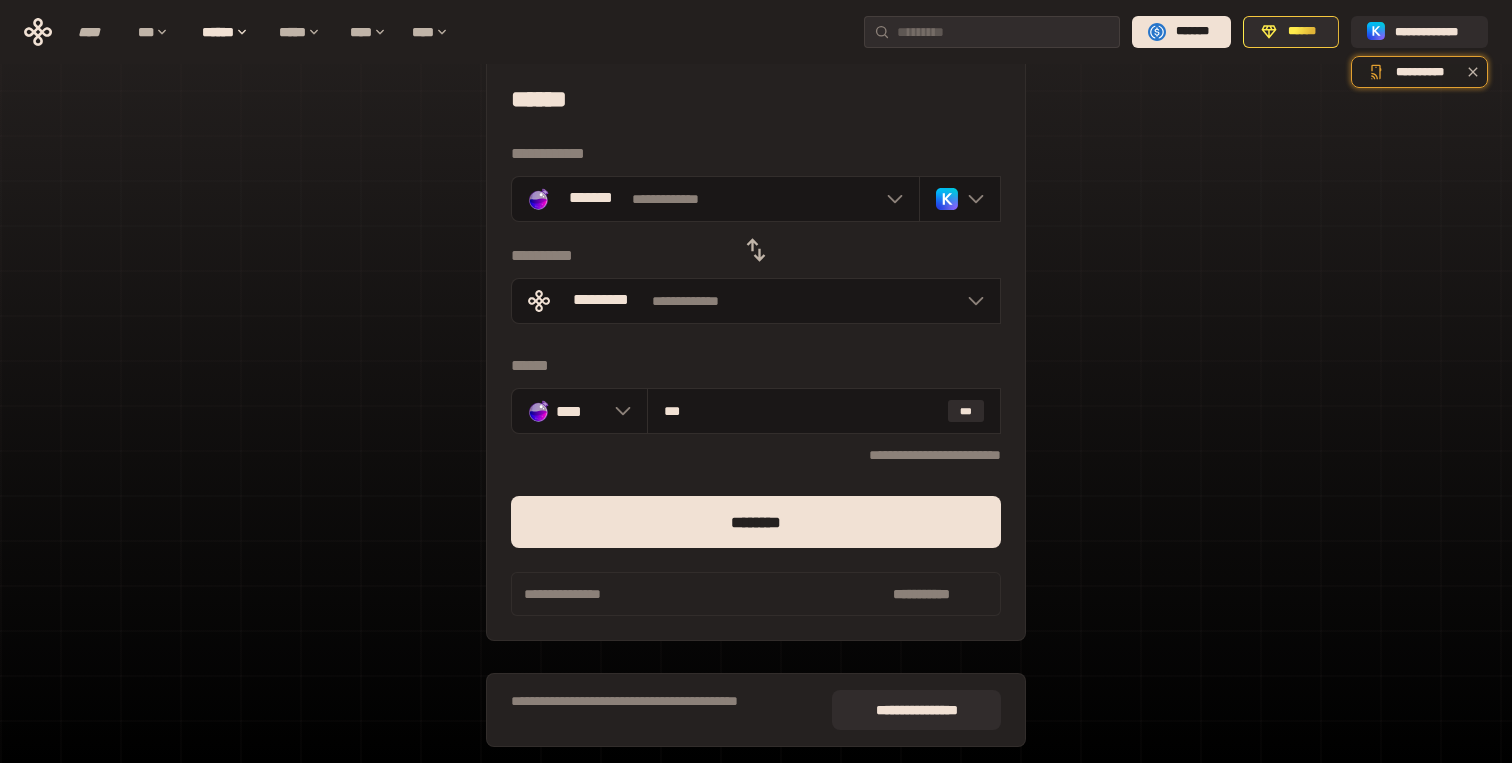 type on "***" 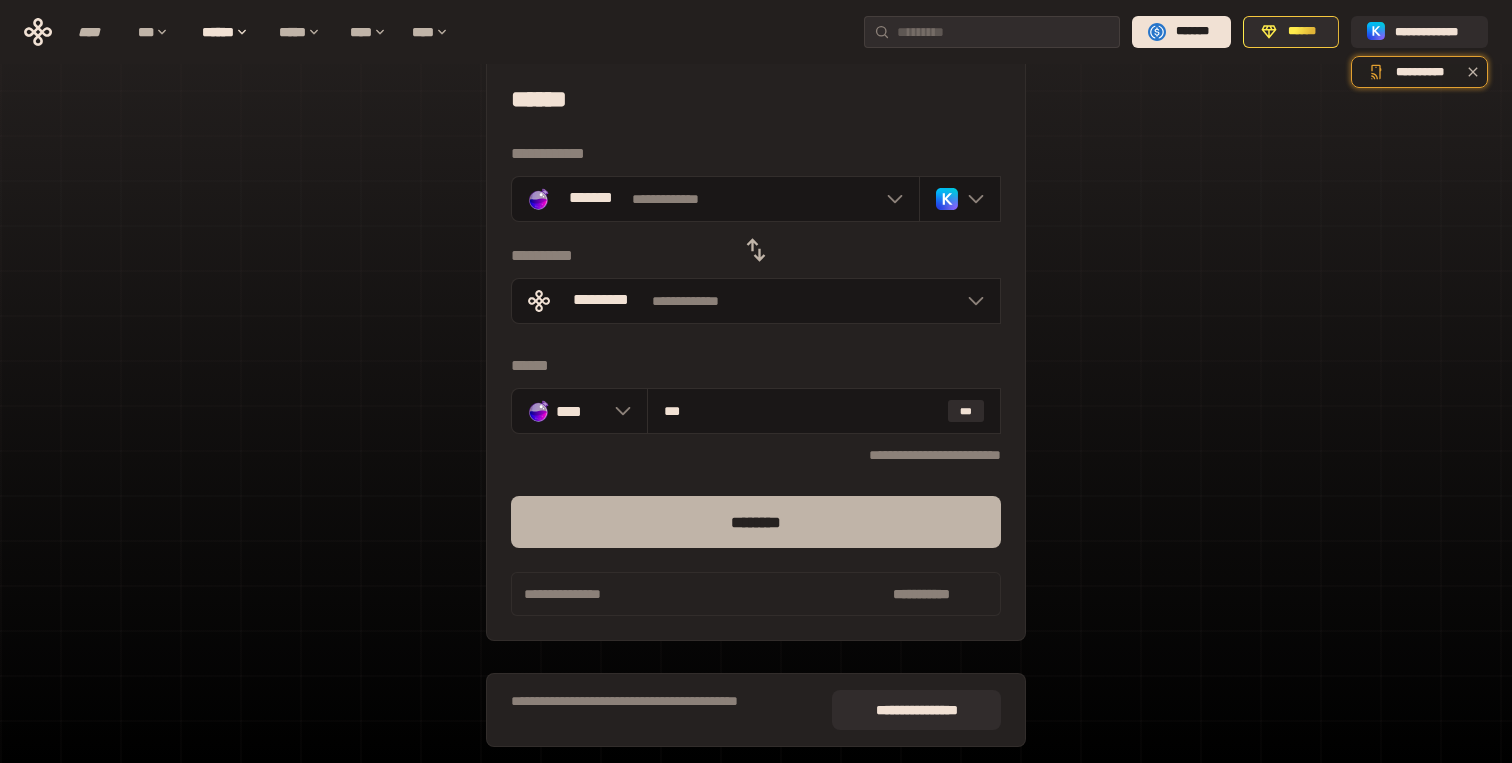 click on "********" at bounding box center [756, 522] 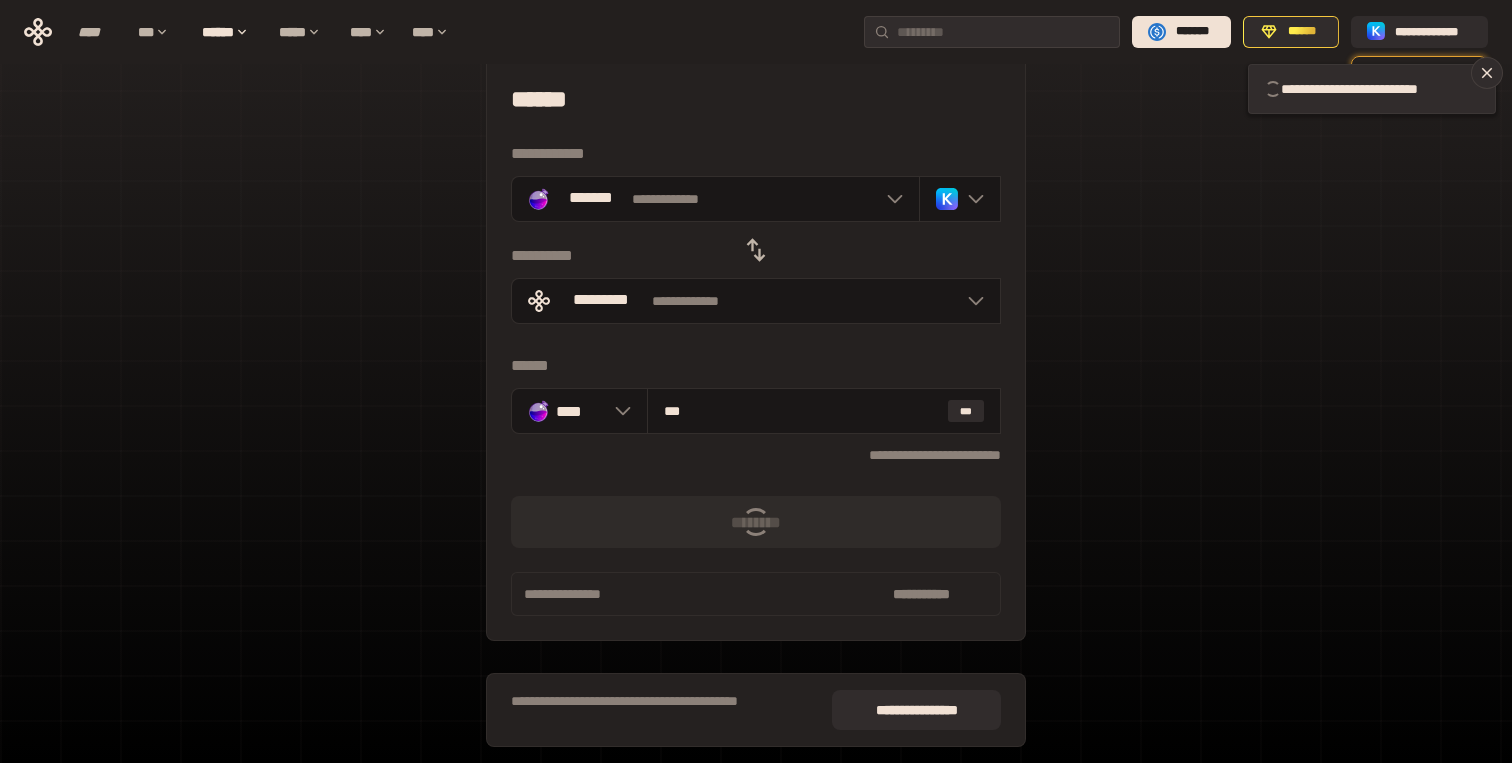 type 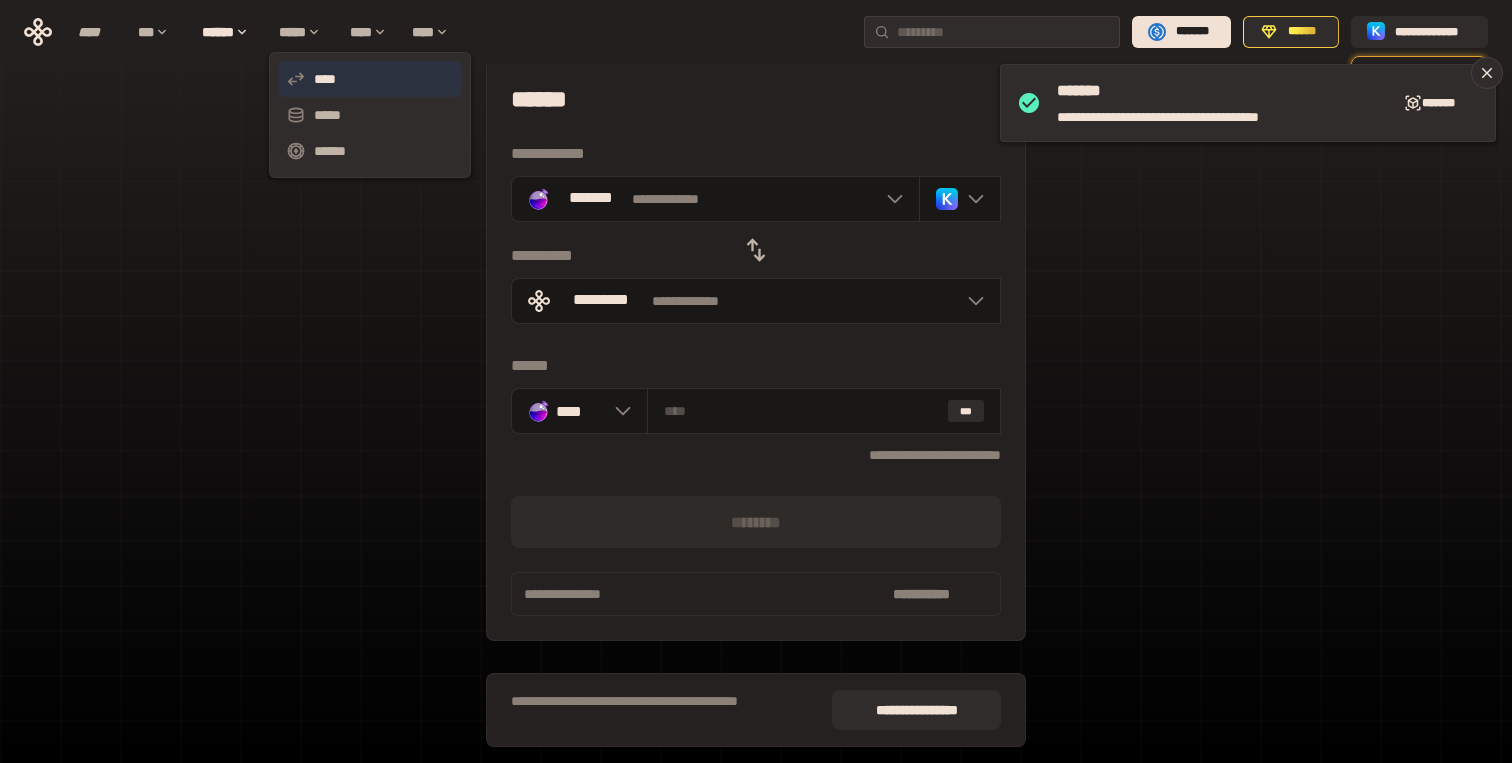 click on "****" at bounding box center [370, 79] 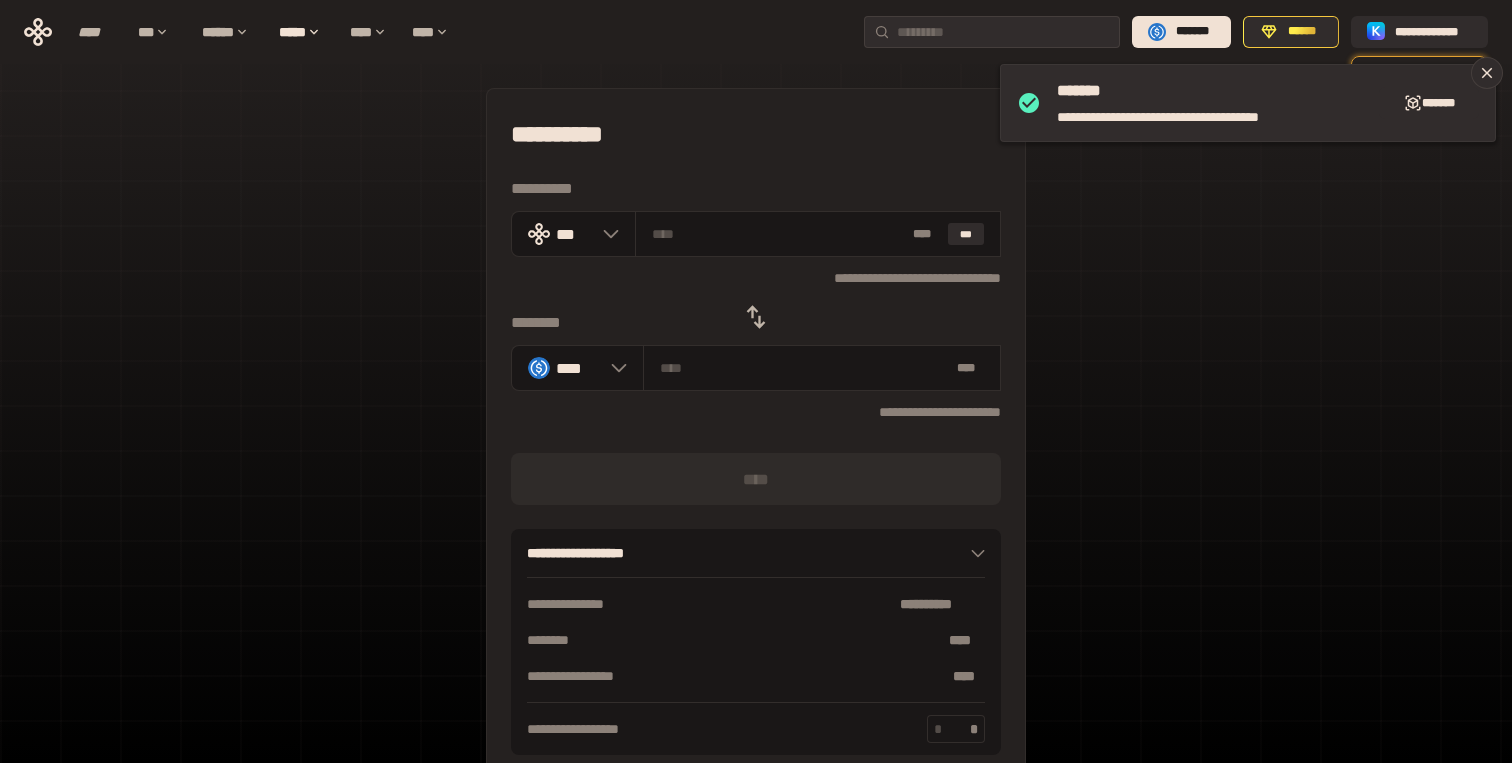click 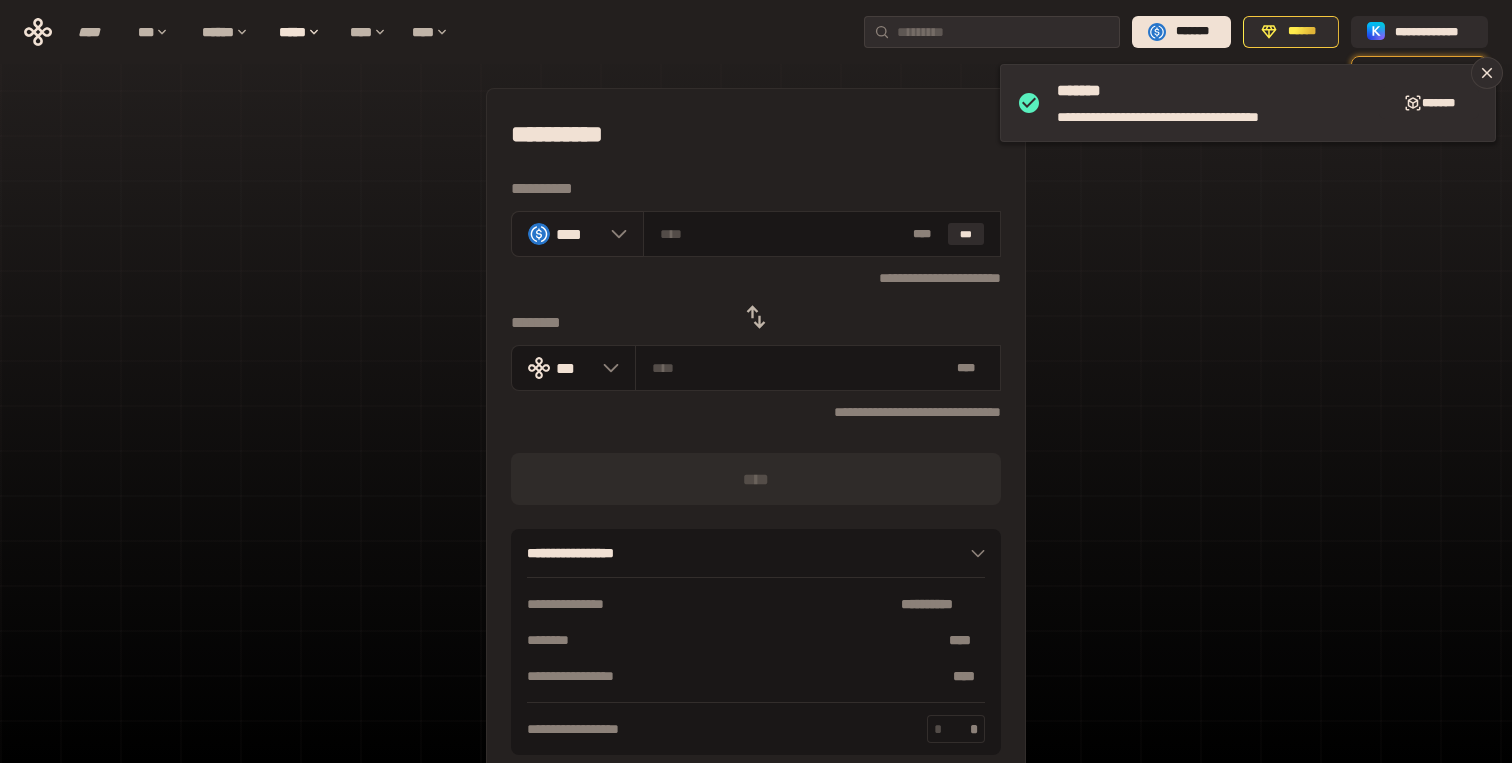 click 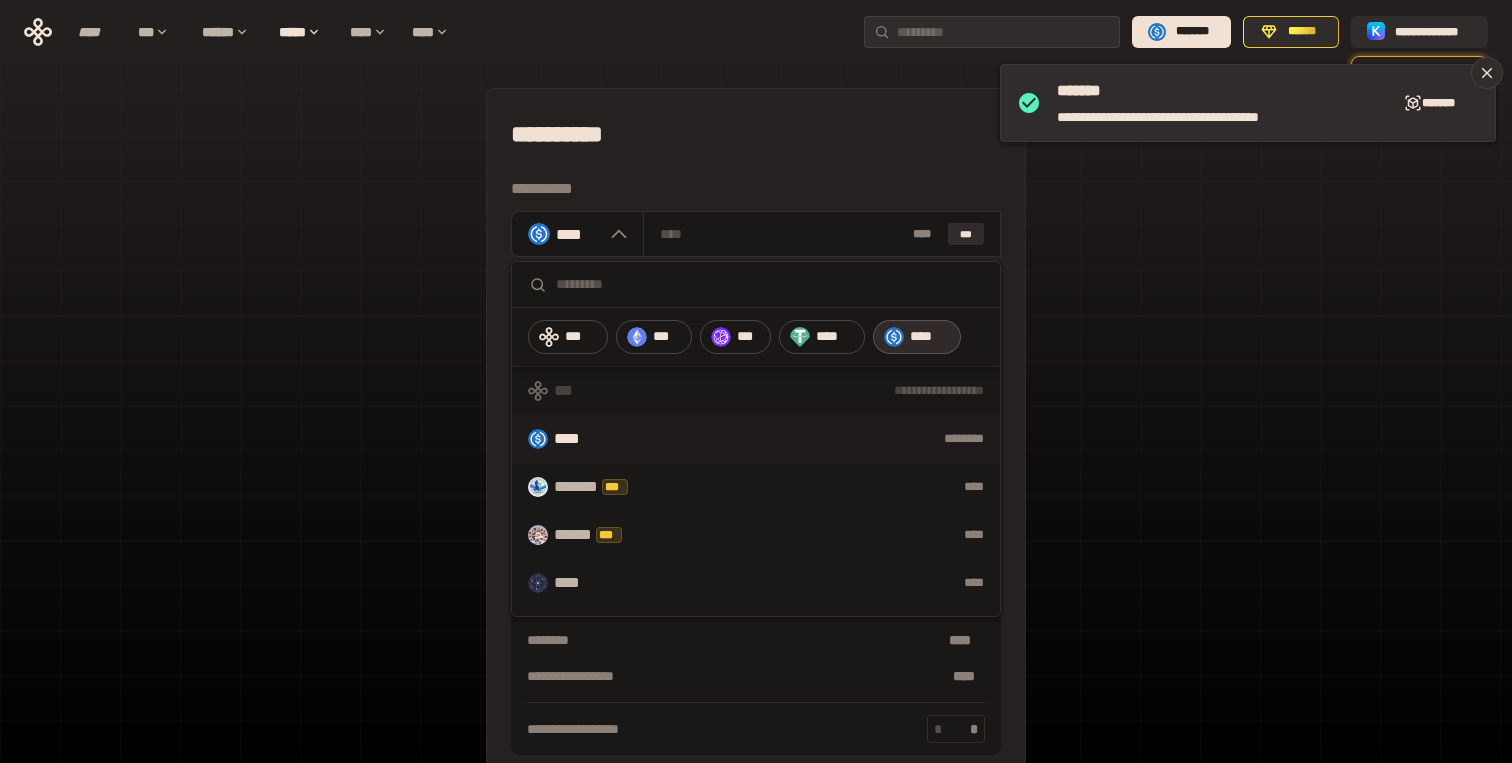 click at bounding box center [770, 284] 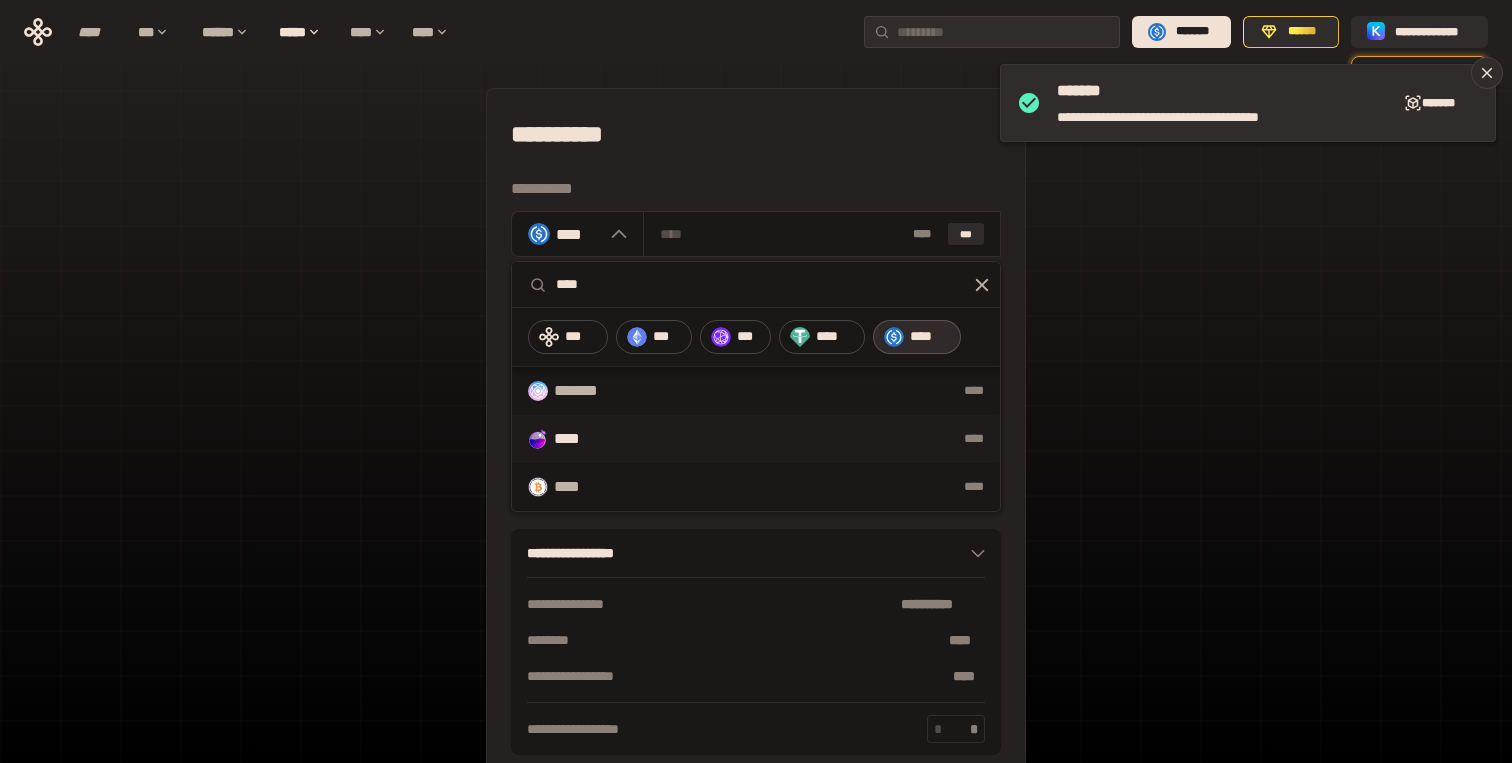 type on "****" 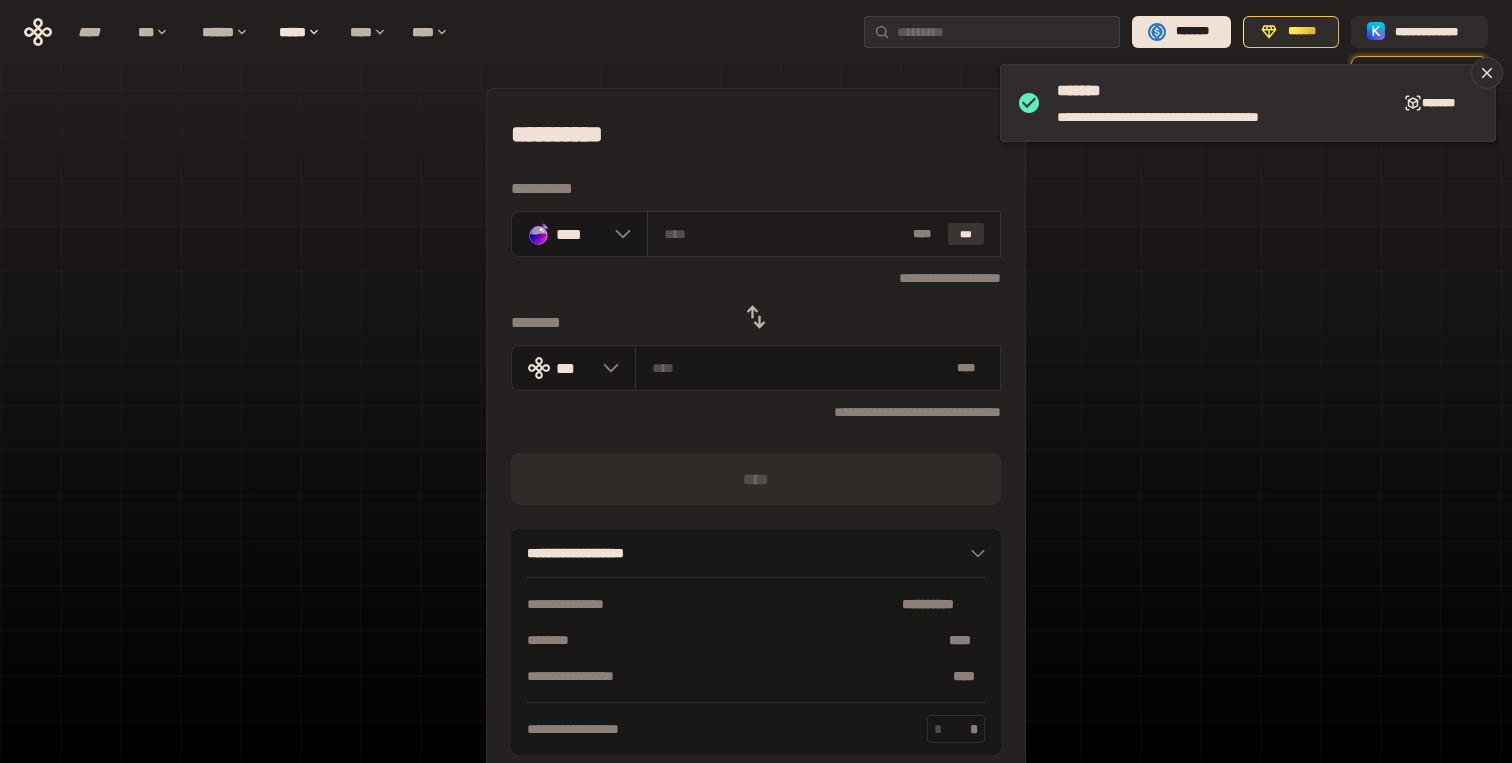 click on "***" at bounding box center [966, 234] 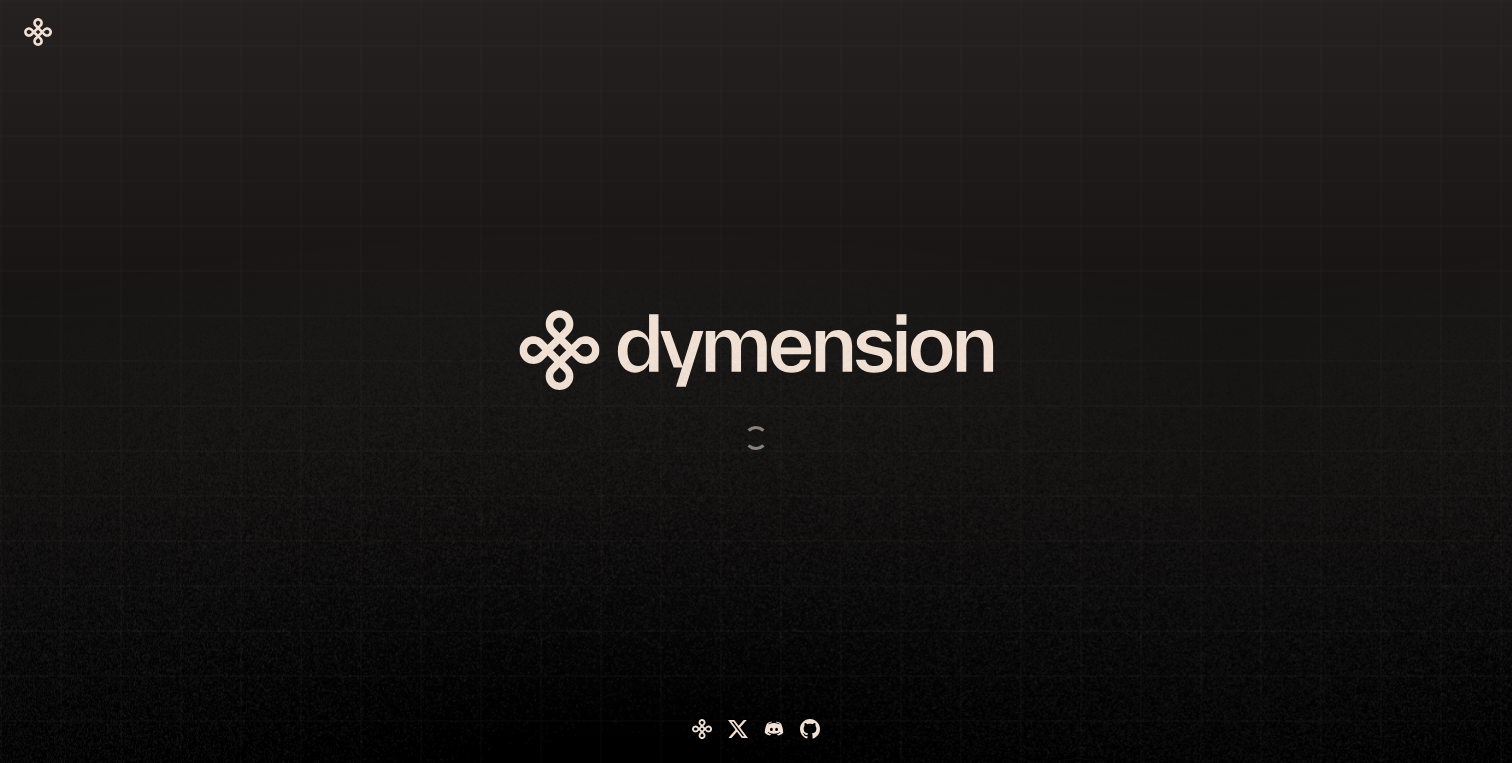 scroll, scrollTop: 0, scrollLeft: 0, axis: both 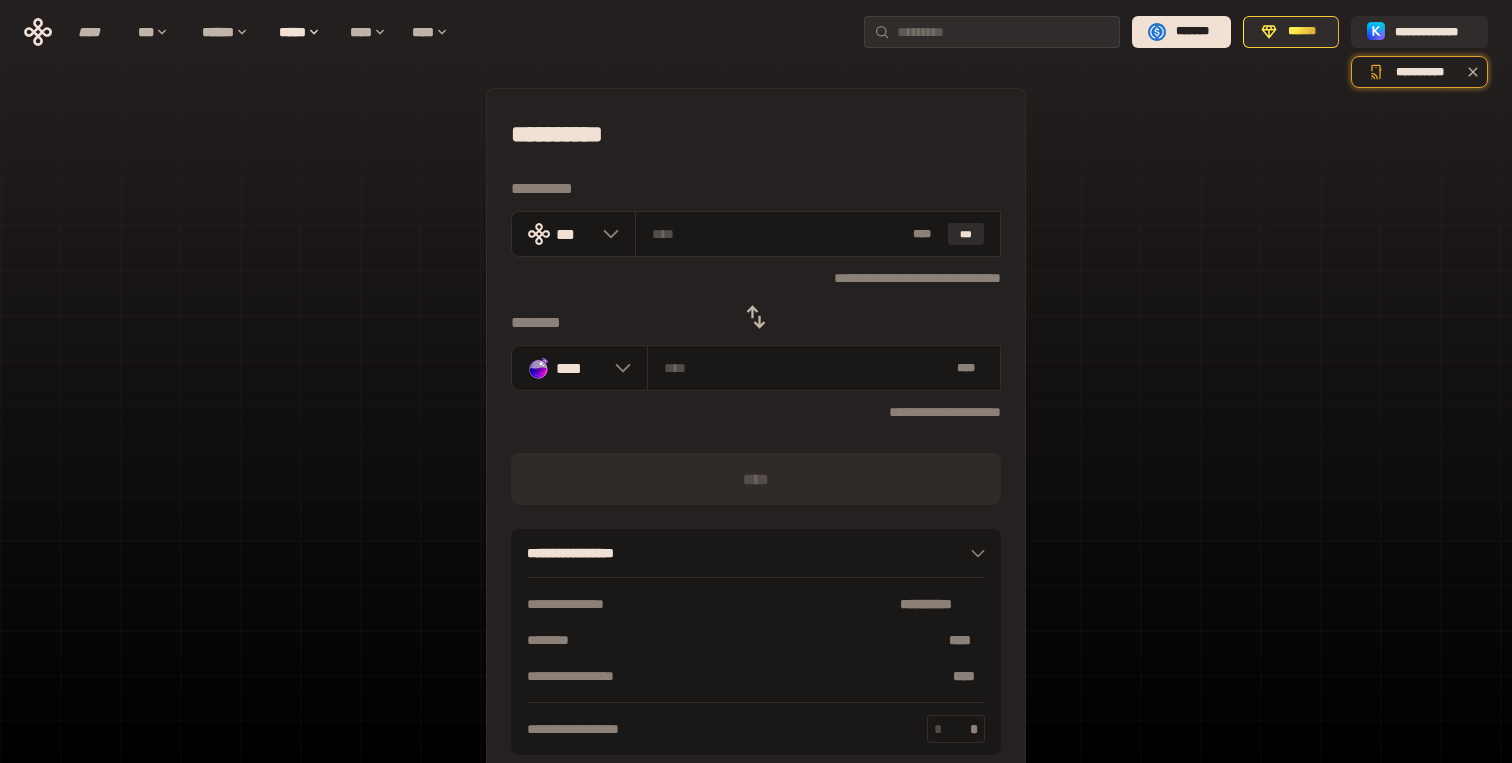click 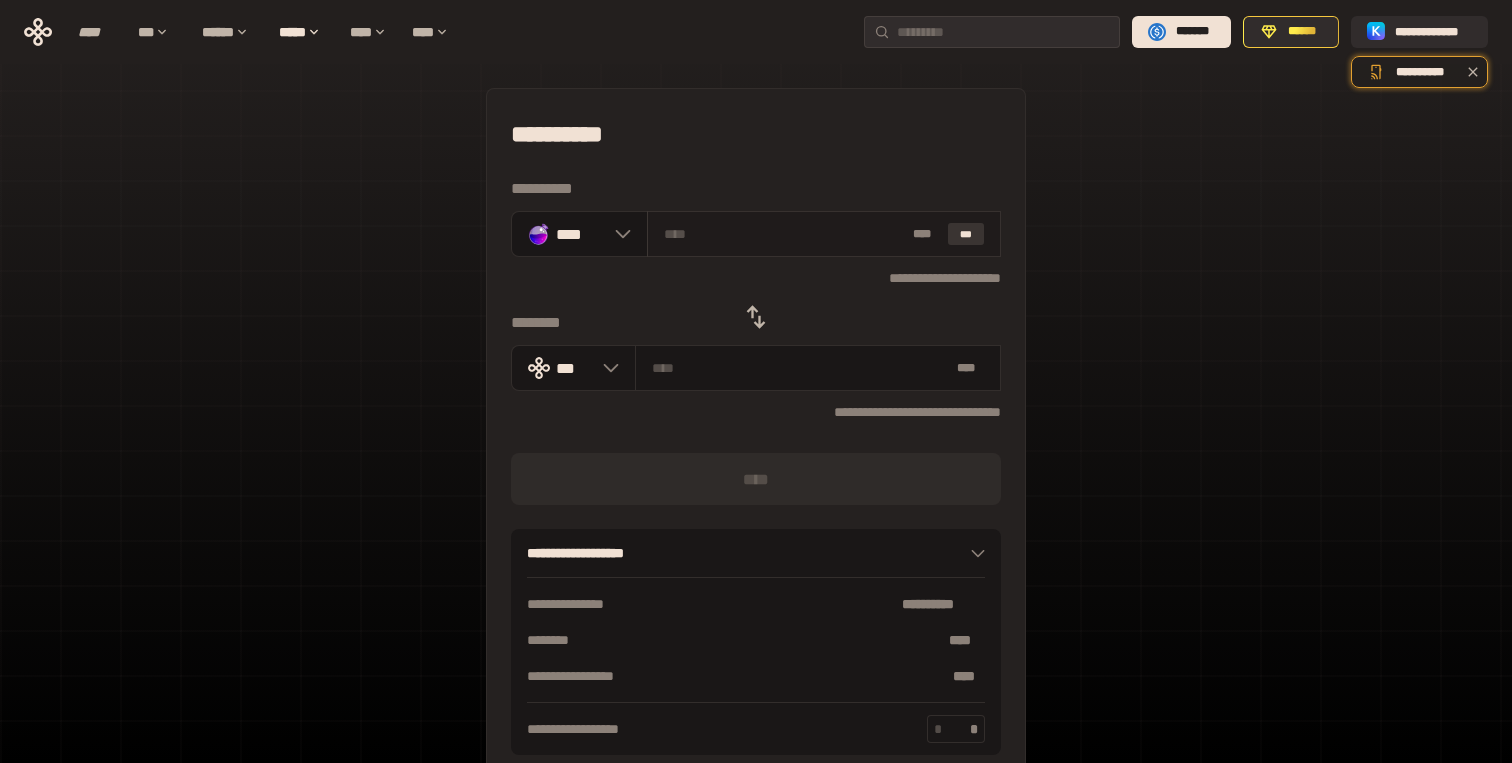 click on "***" at bounding box center [966, 234] 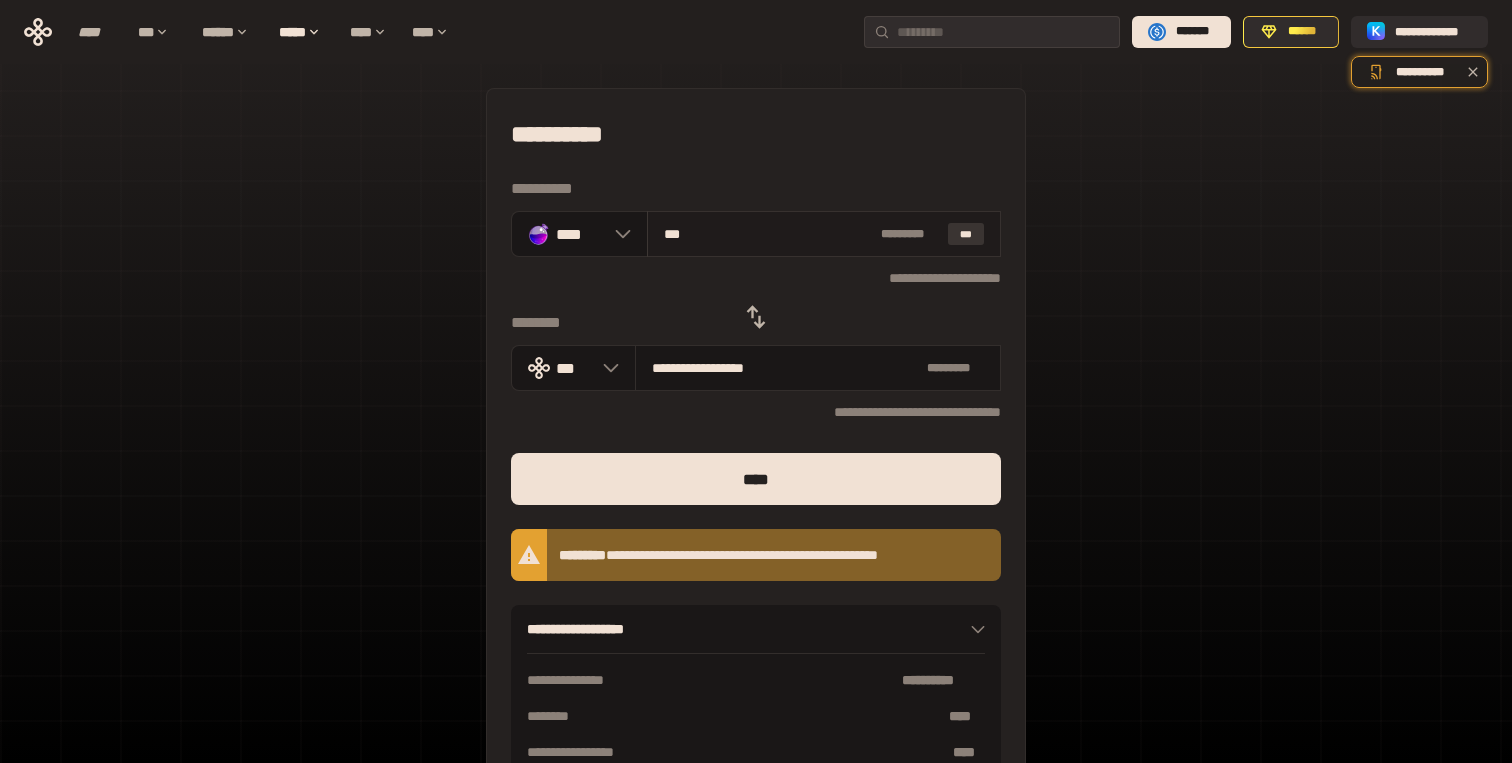 click on "***" at bounding box center [966, 234] 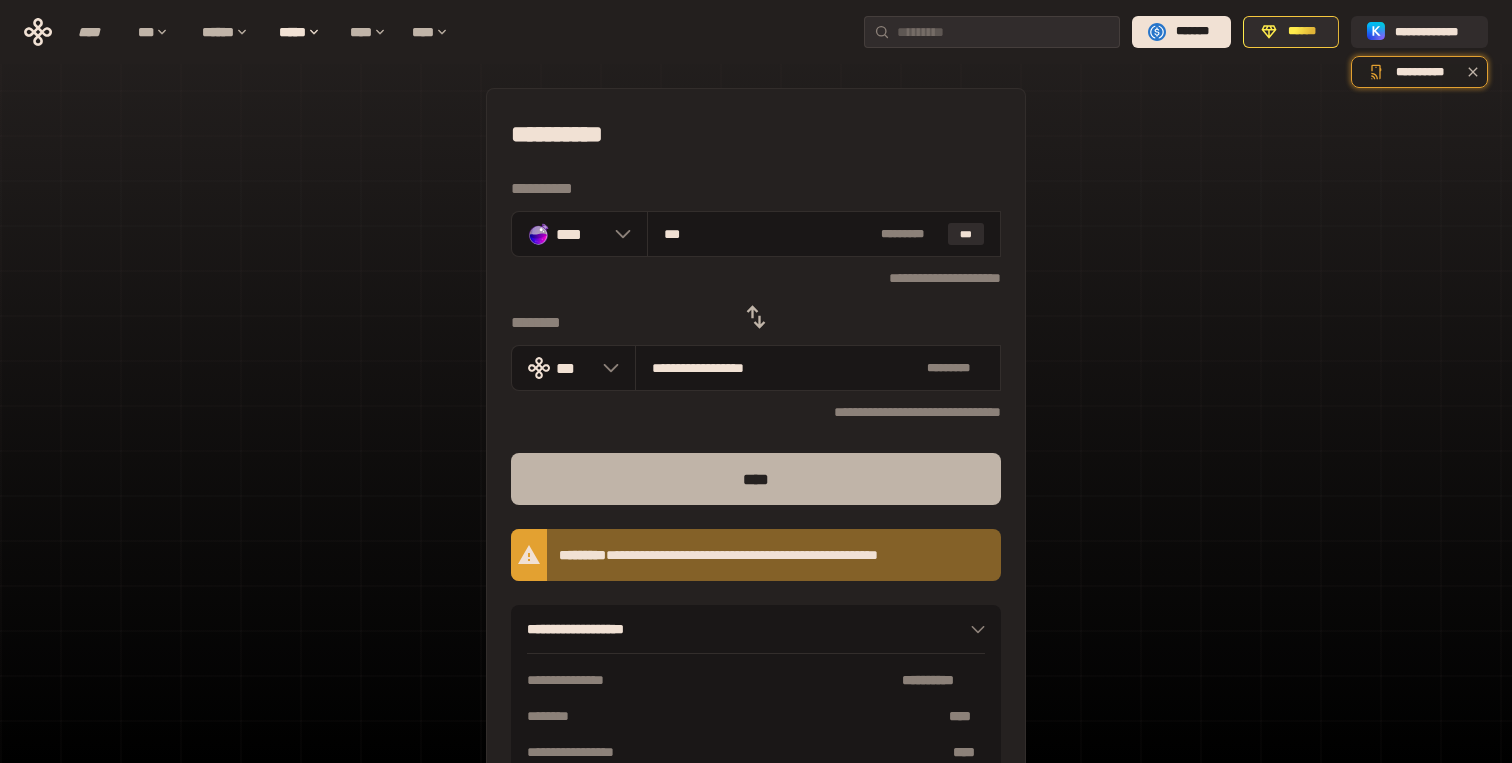 click on "****" at bounding box center (756, 479) 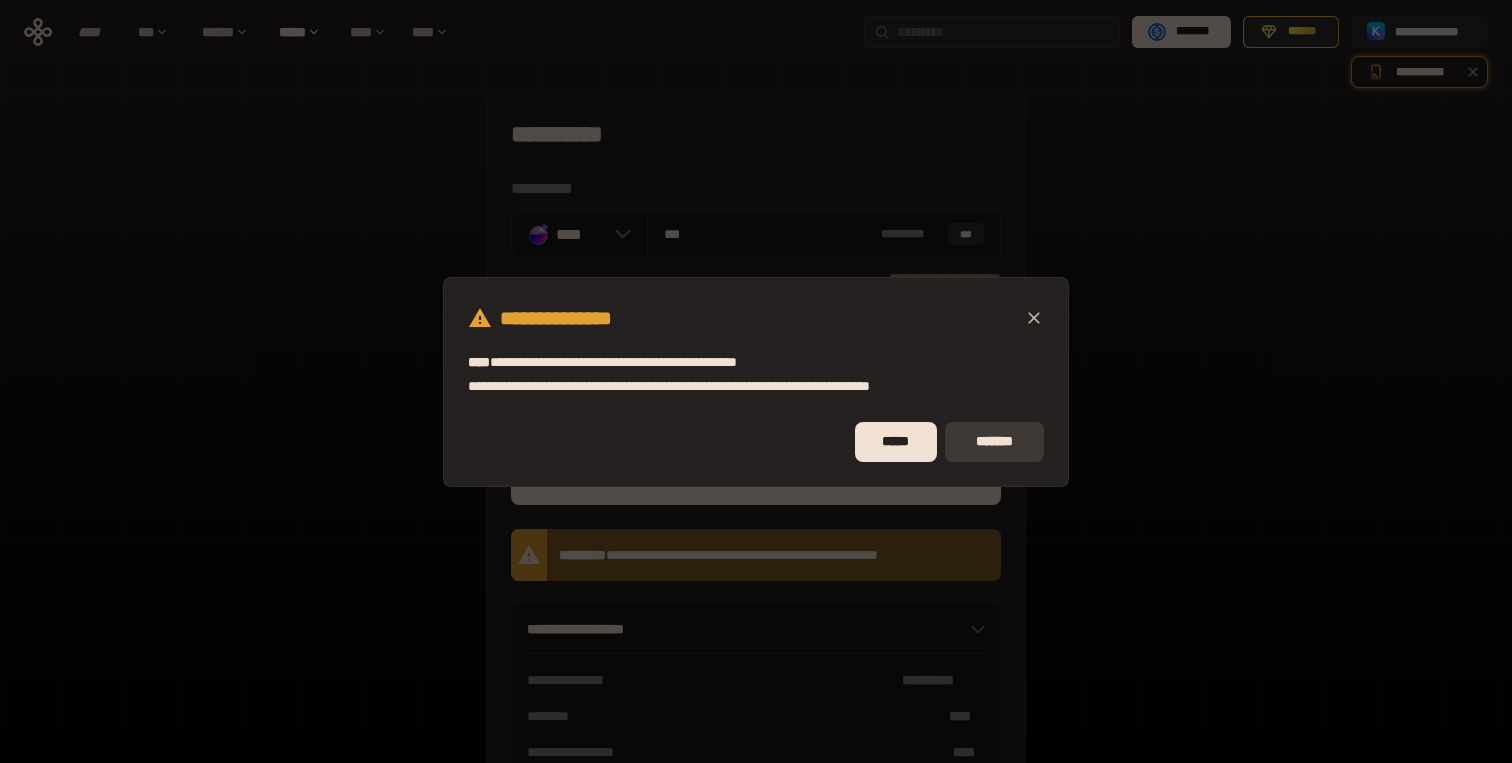 click on "*******" at bounding box center (994, 442) 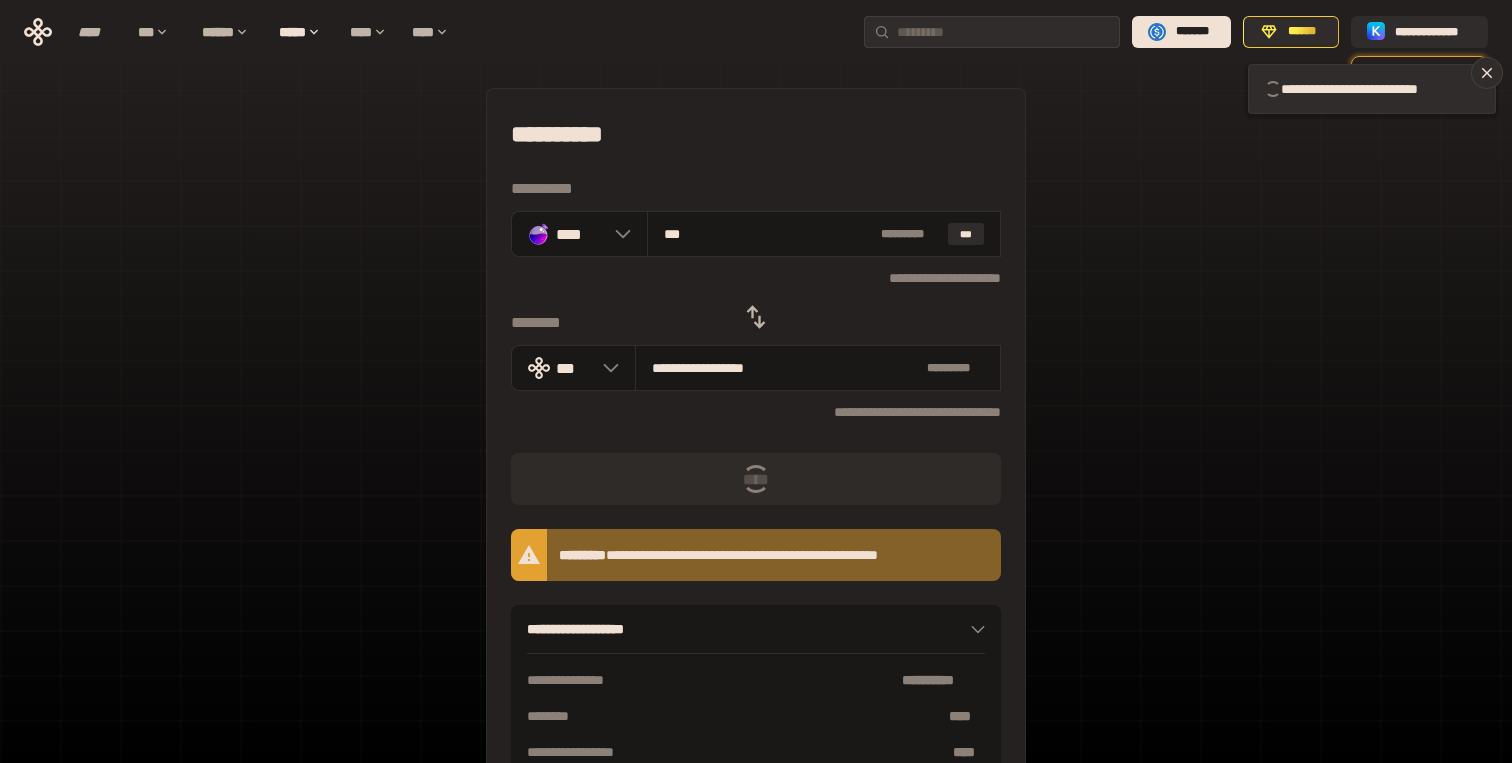 type 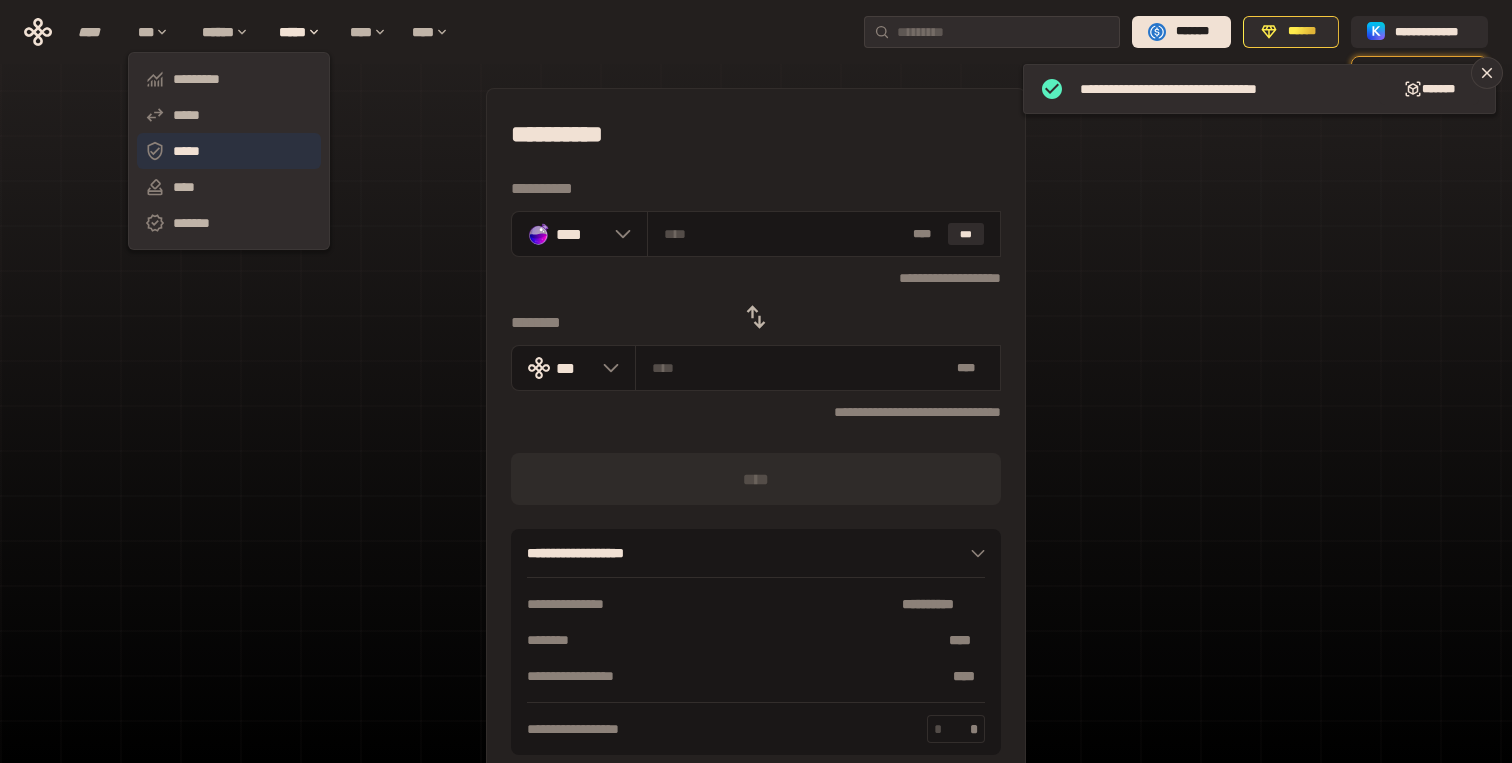 click on "*****" at bounding box center [229, 151] 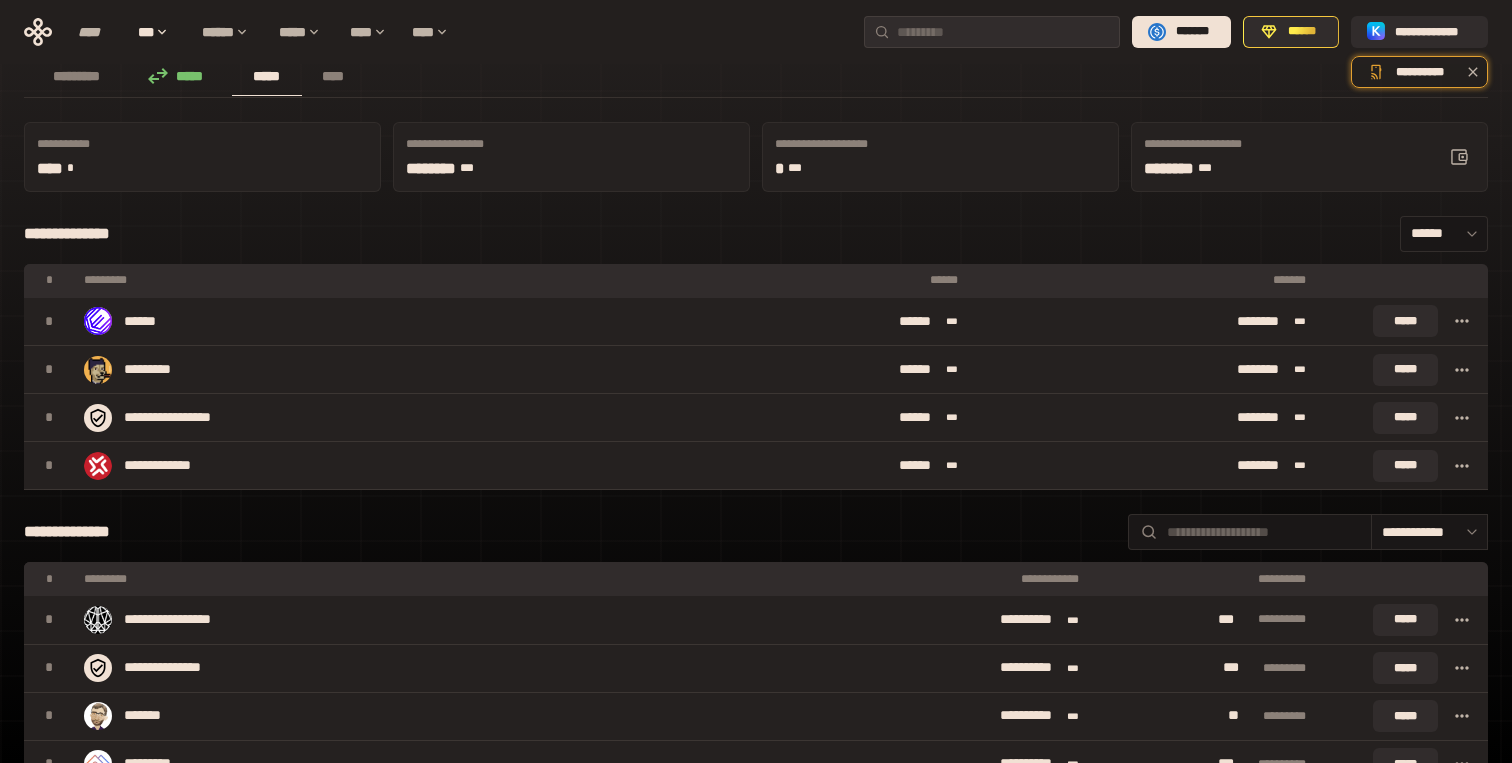 scroll, scrollTop: 70, scrollLeft: 0, axis: vertical 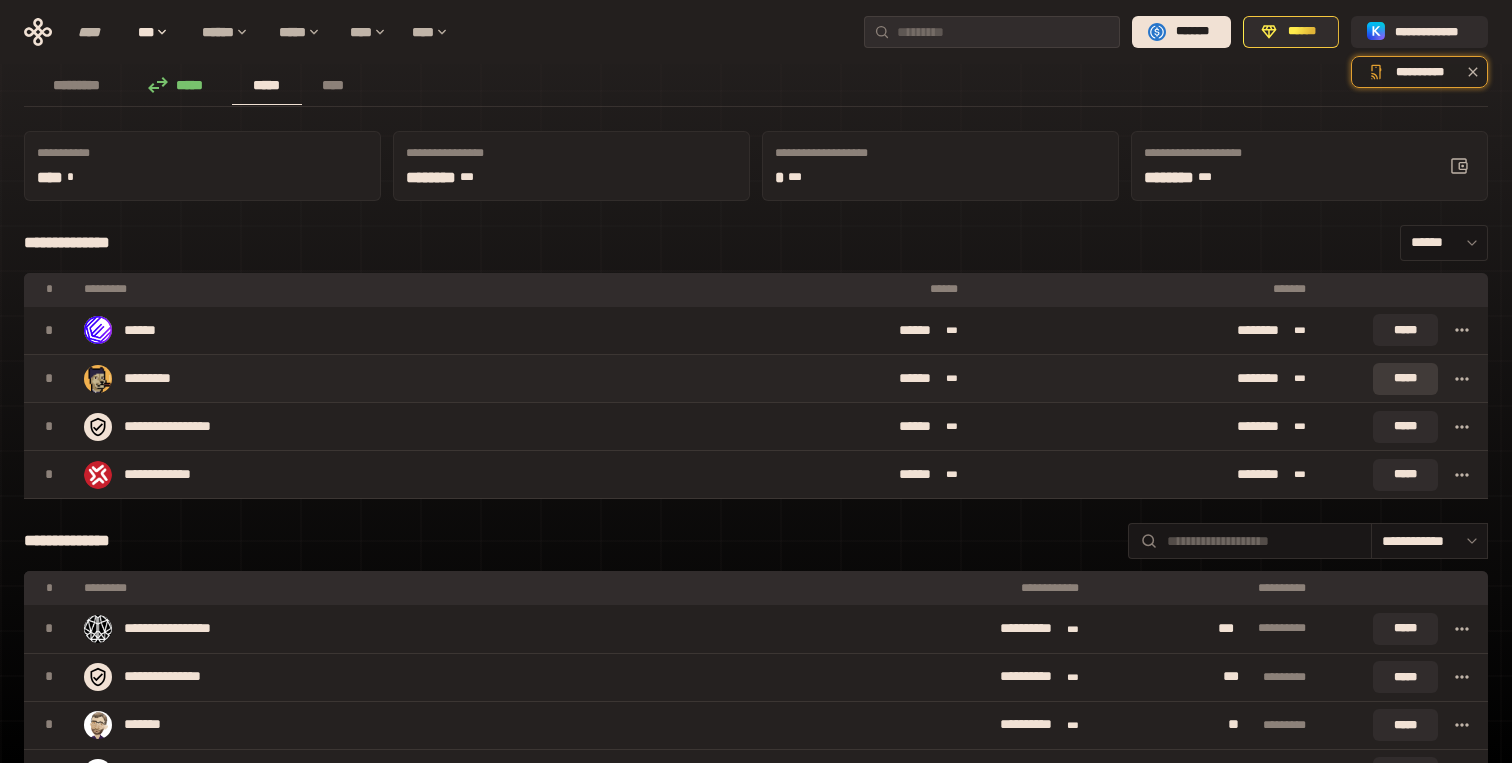 click on "*****" at bounding box center [1405, 379] 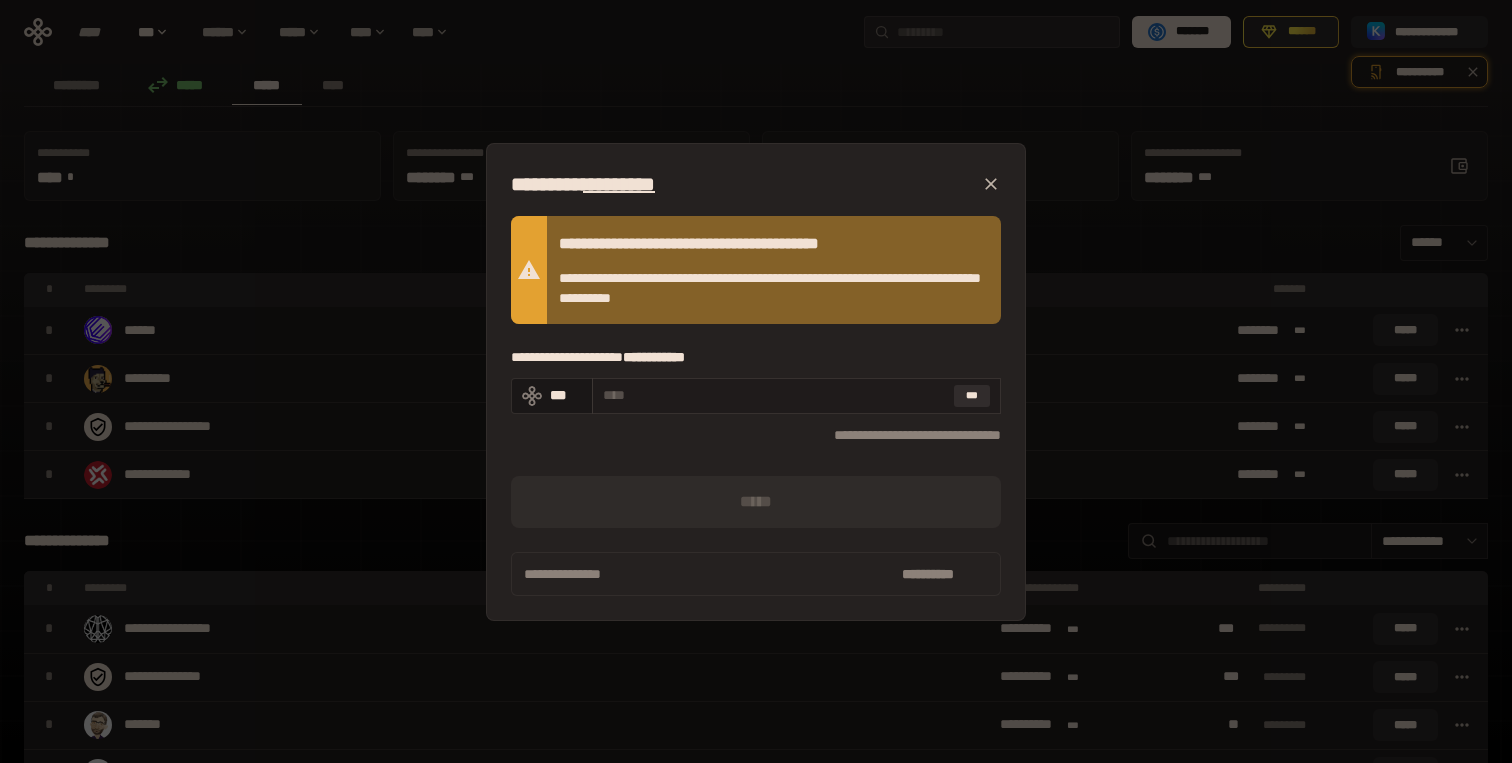 click at bounding box center [774, 395] 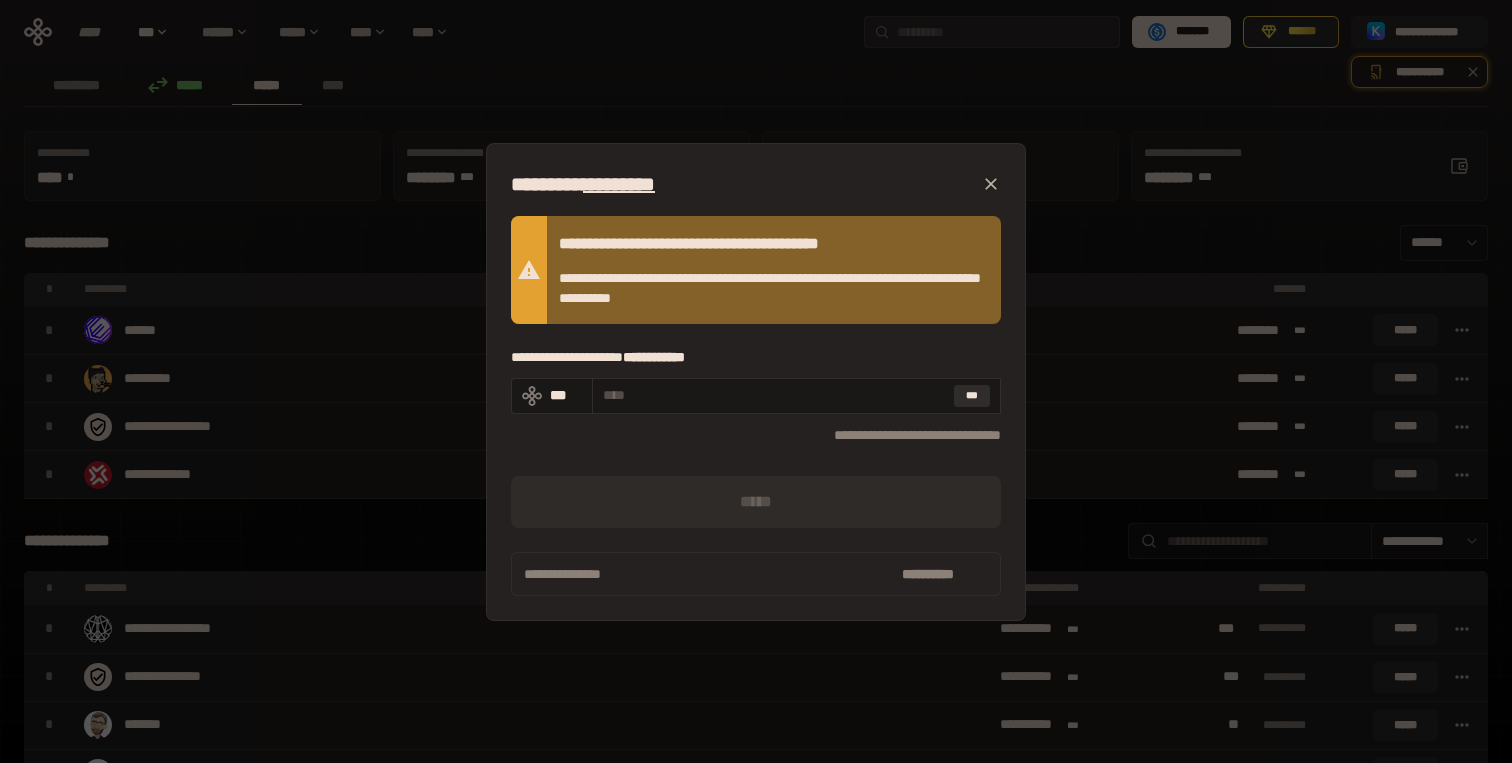 click 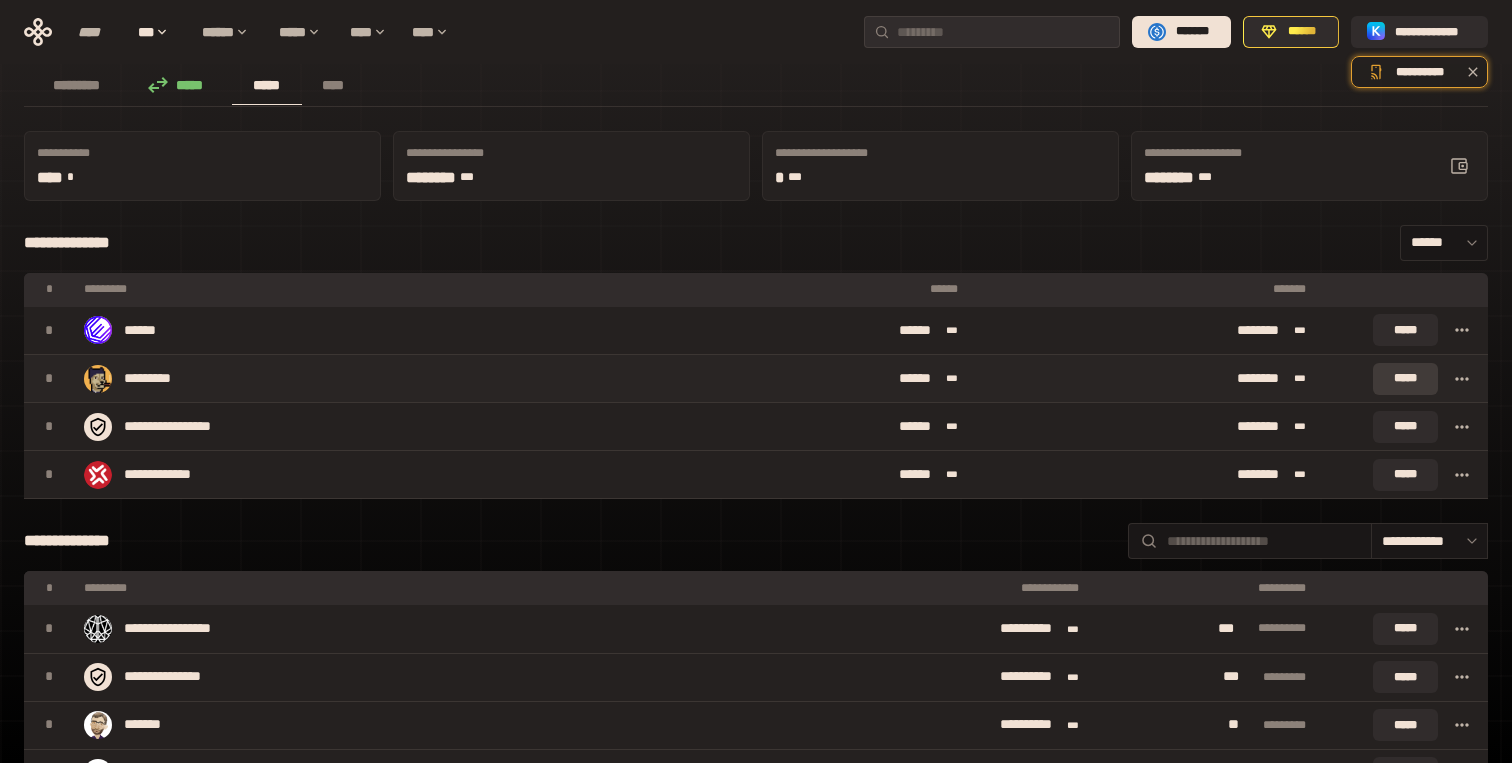 click on "*****" at bounding box center [1405, 379] 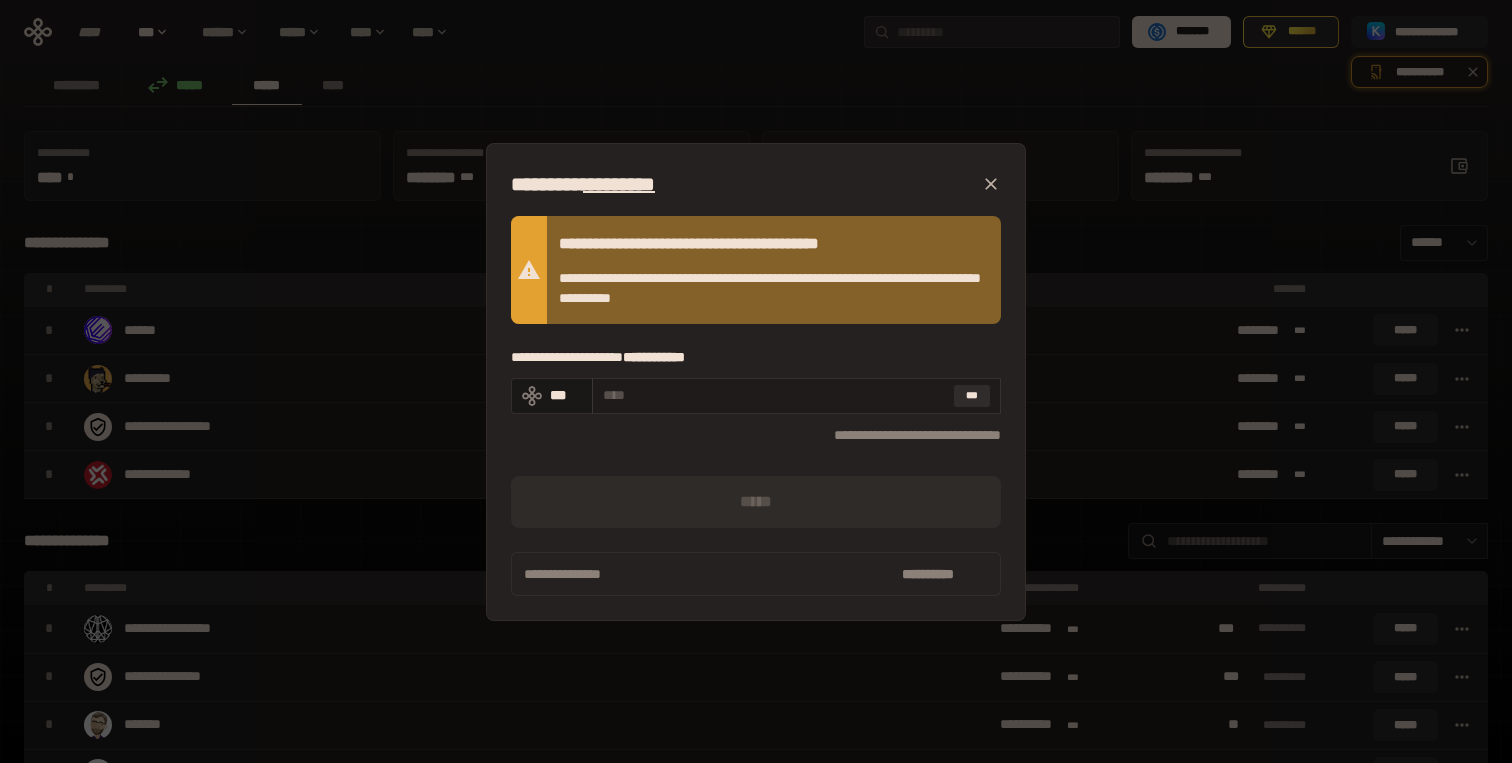 click at bounding box center [774, 395] 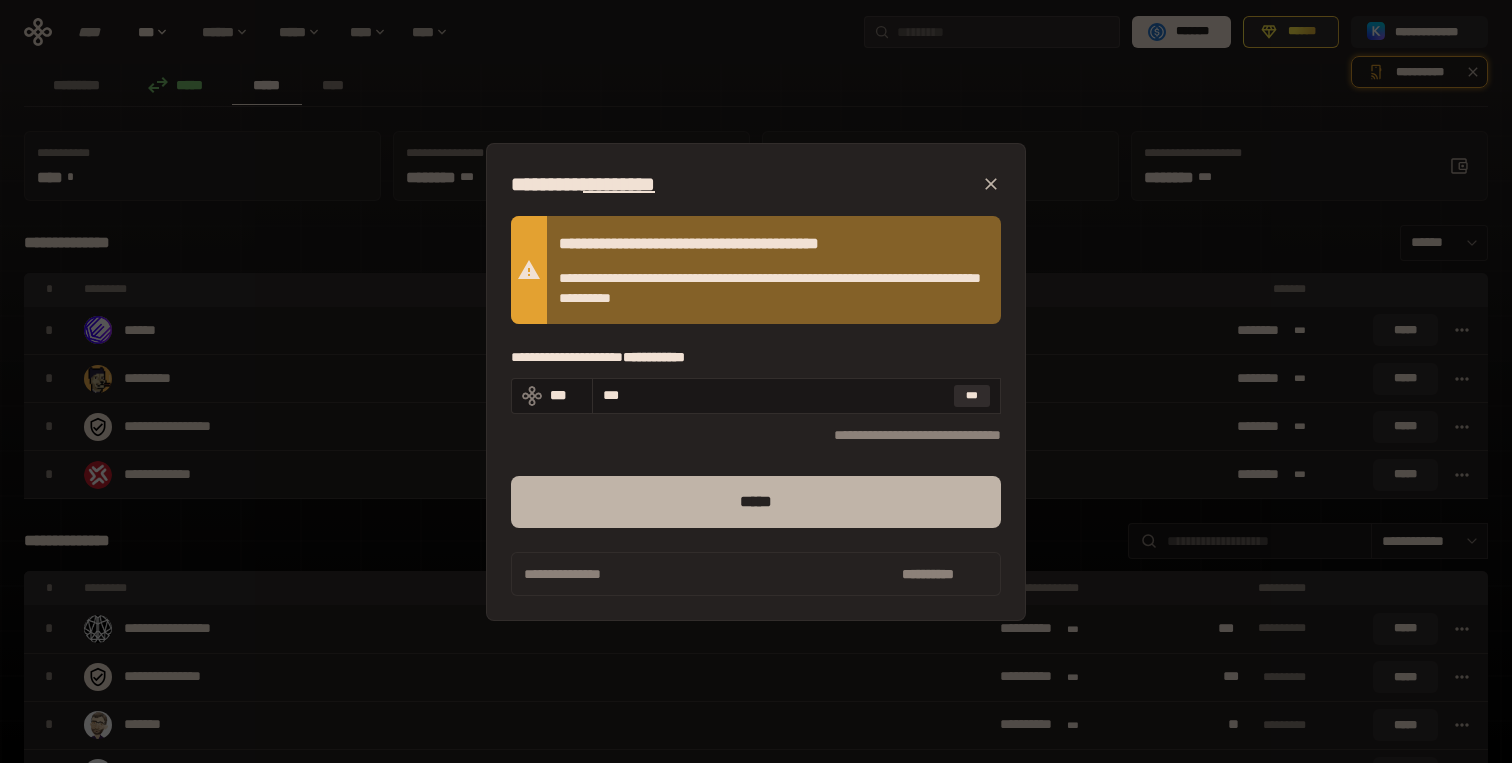type on "***" 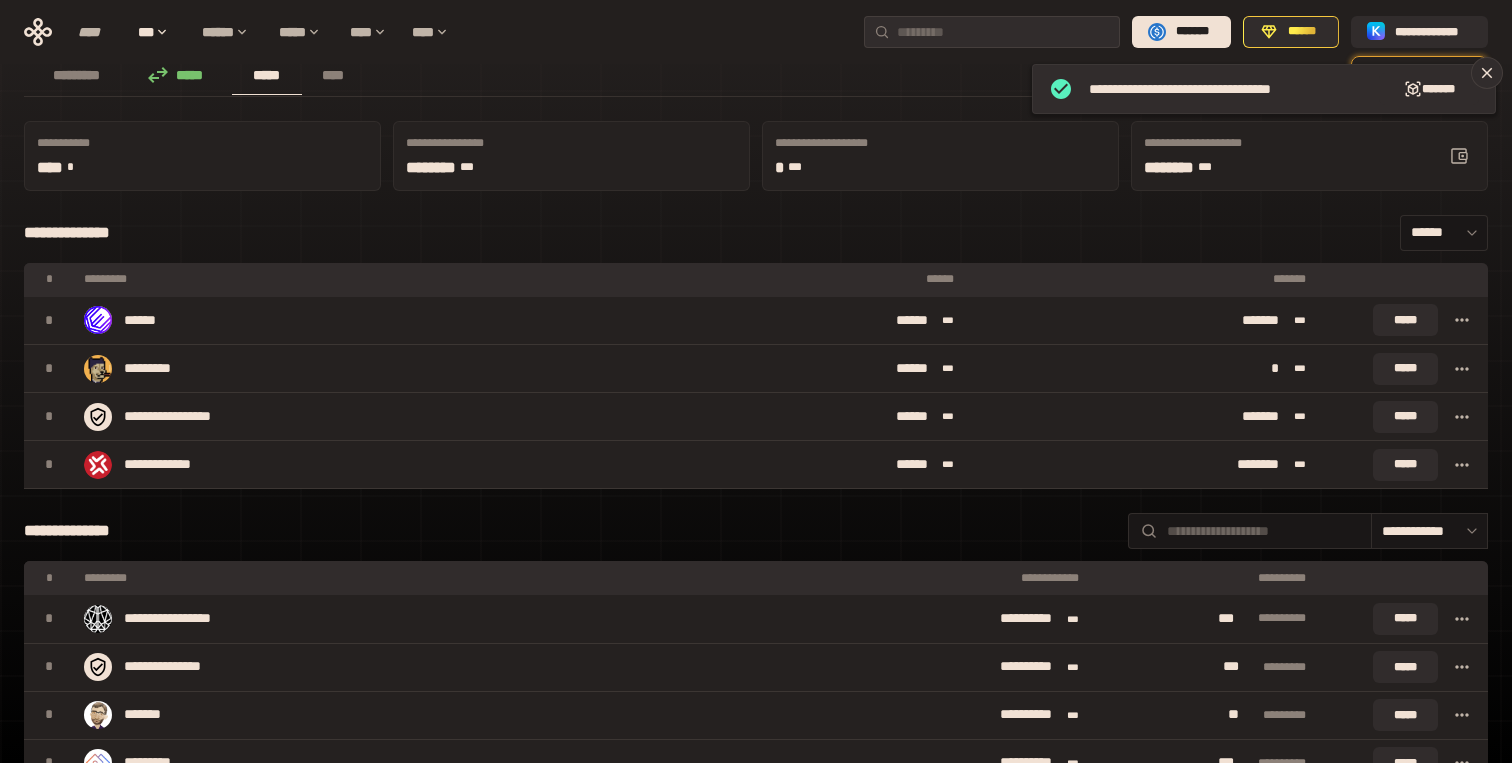 scroll, scrollTop: 0, scrollLeft: 0, axis: both 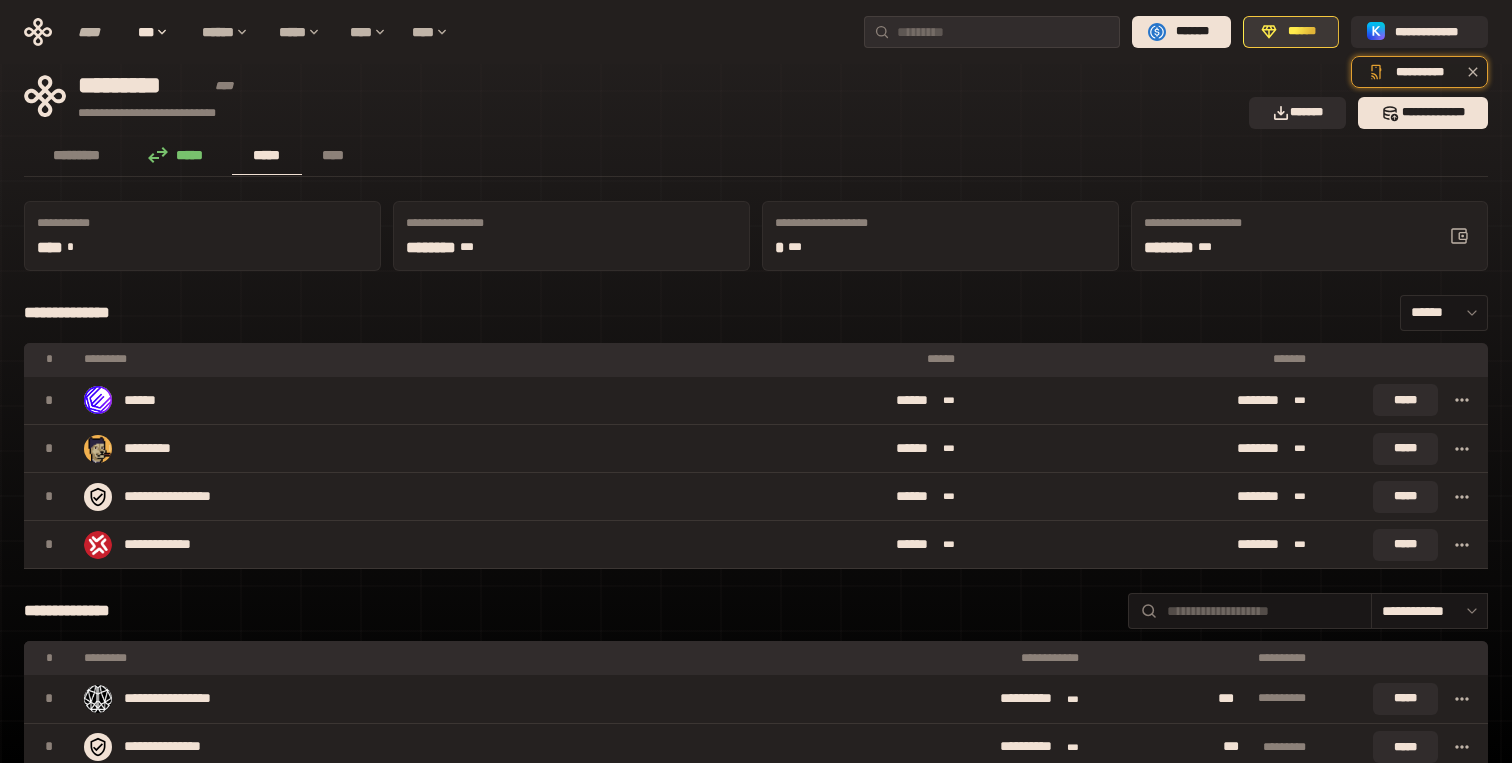 click on "******" at bounding box center (1302, 32) 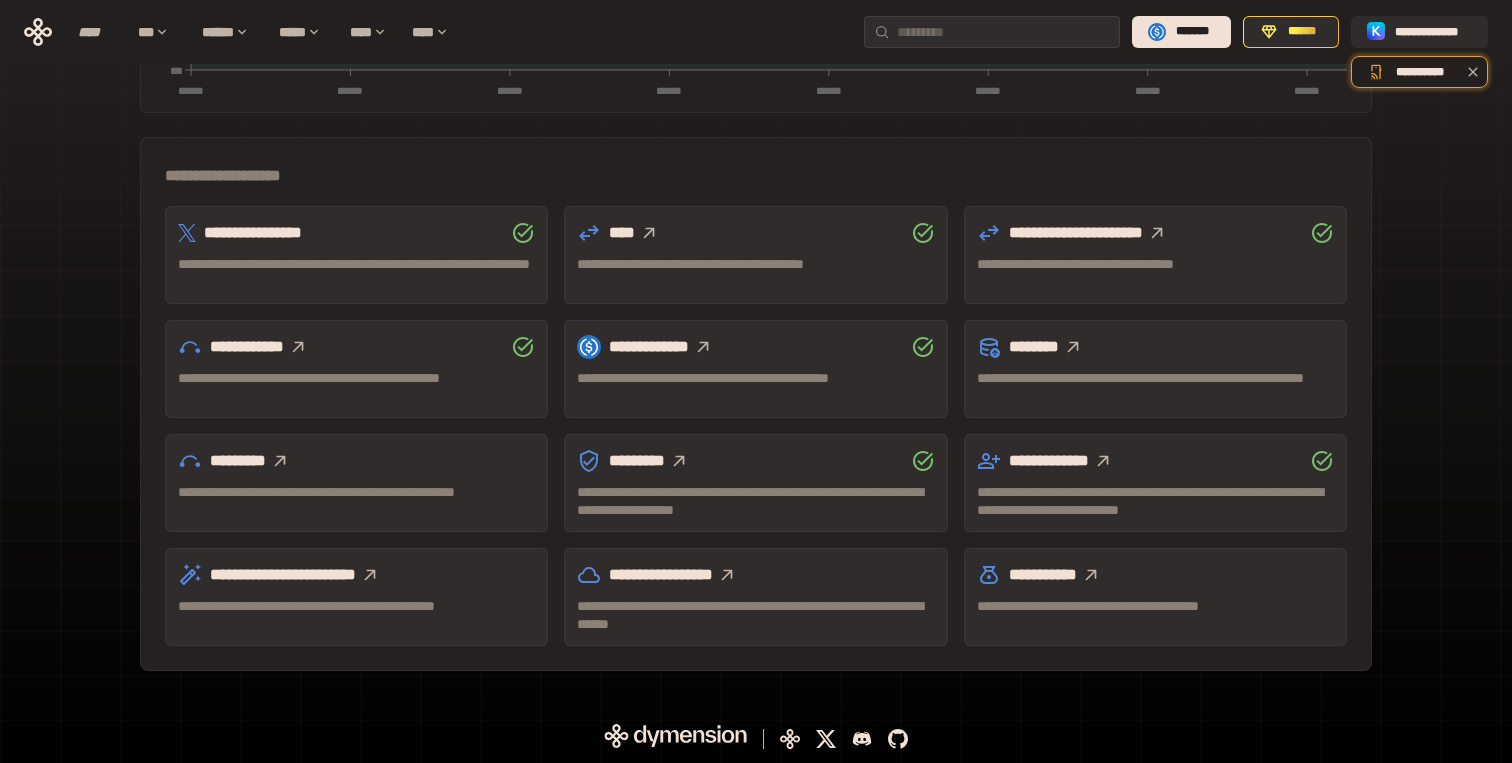 scroll, scrollTop: 0, scrollLeft: 0, axis: both 